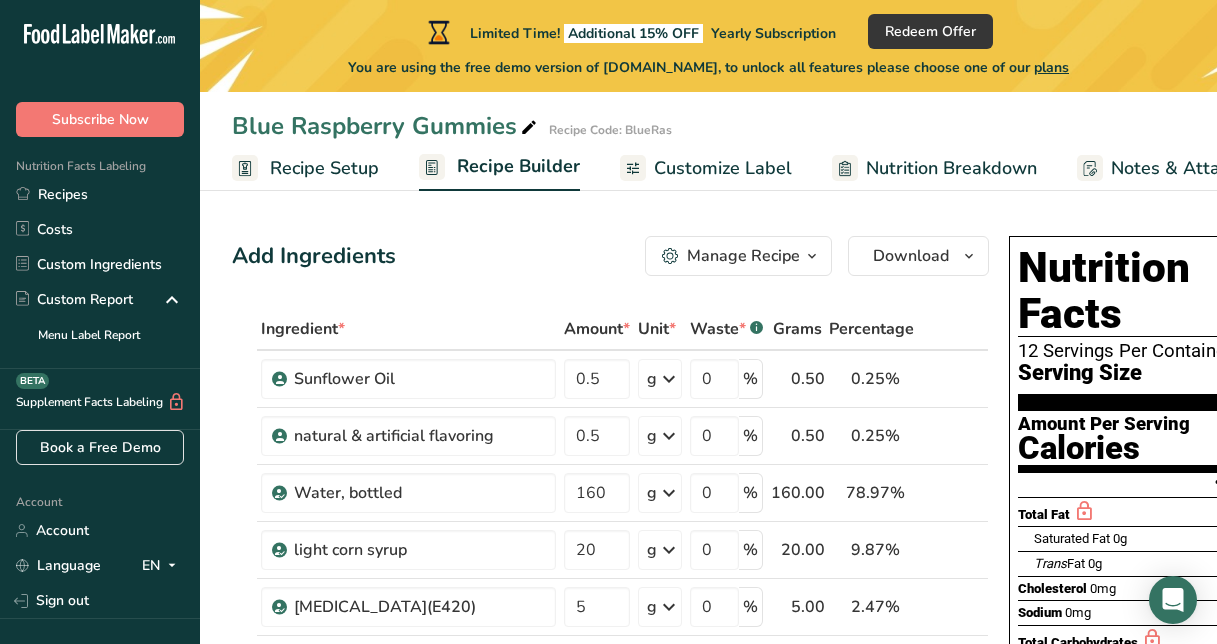 scroll, scrollTop: 0, scrollLeft: 0, axis: both 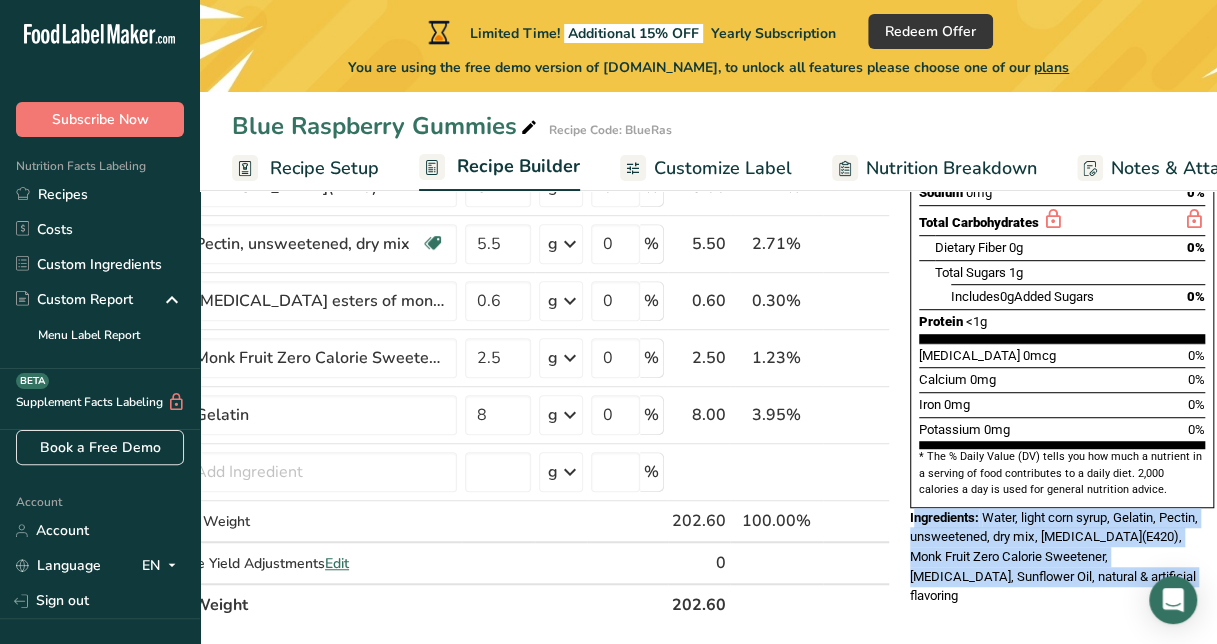 drag, startPoint x: 1094, startPoint y: 528, endPoint x: 907, endPoint y: 470, distance: 195.78815 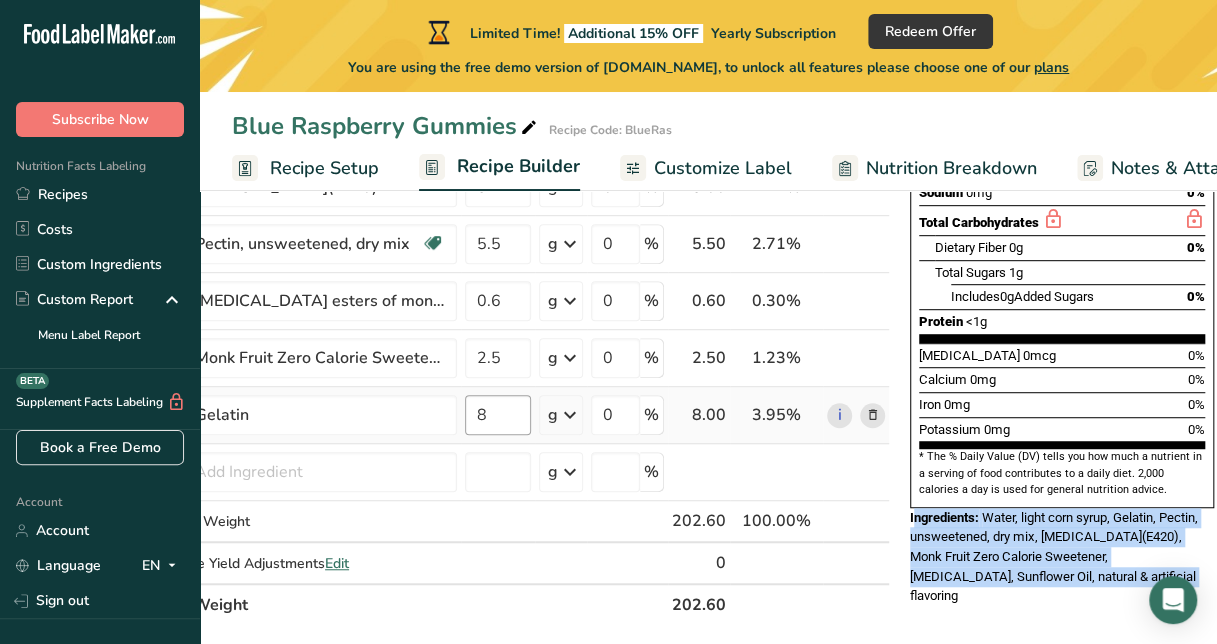 scroll, scrollTop: 0, scrollLeft: 0, axis: both 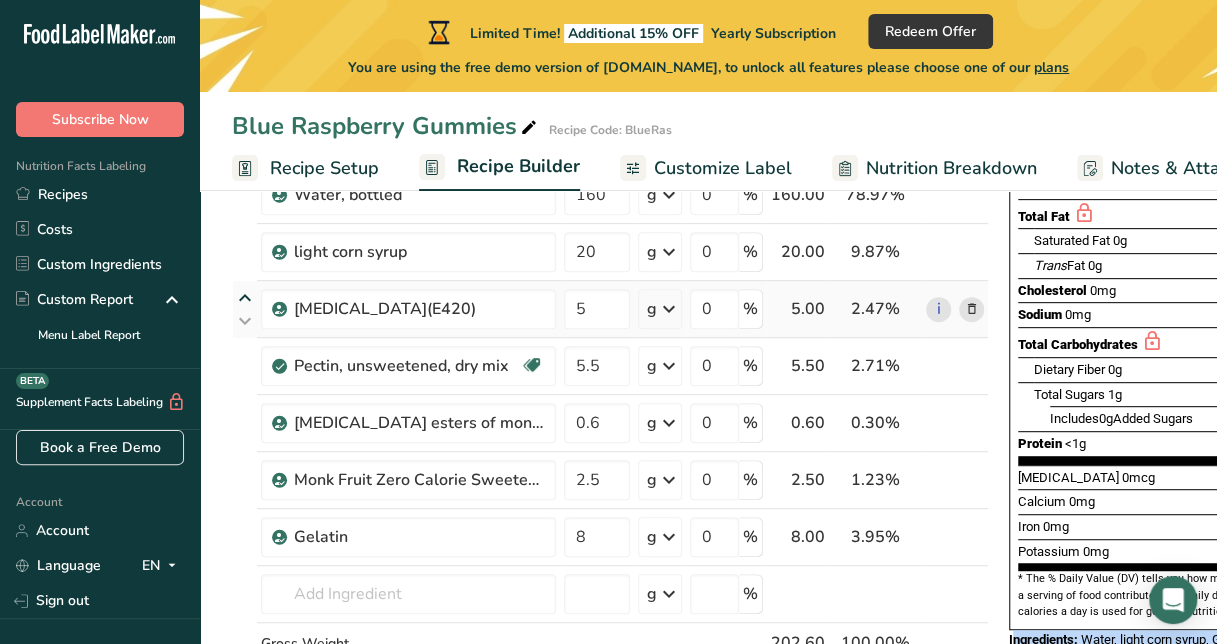 click at bounding box center [245, 298] 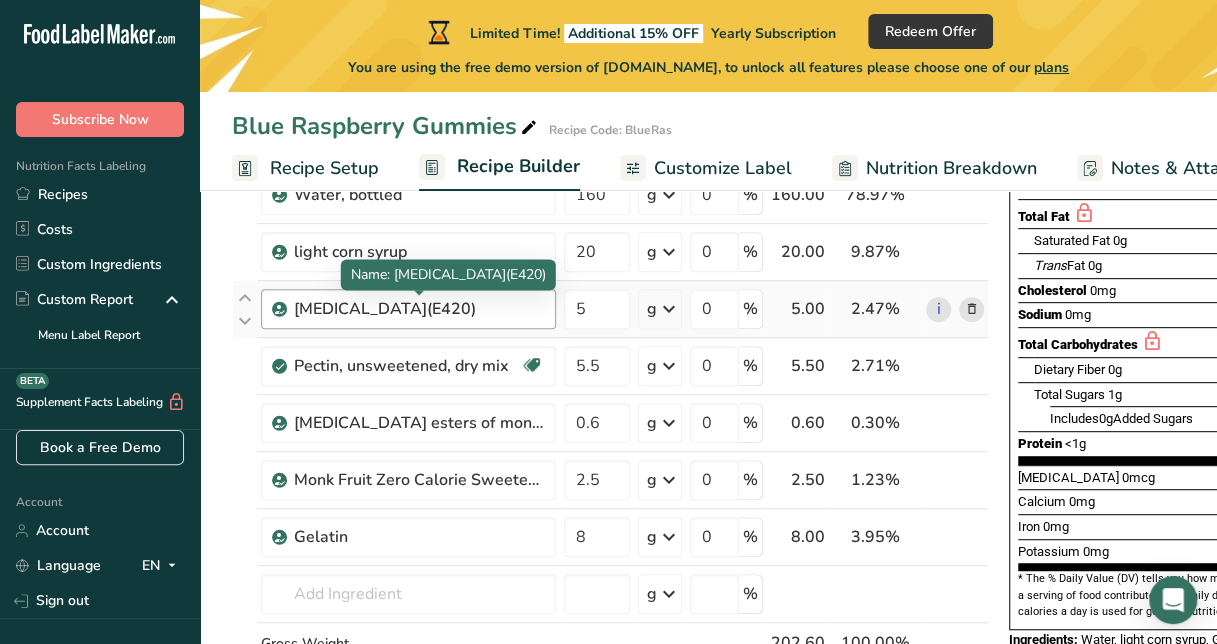 click on "Sorbitol(E420)" at bounding box center [419, 309] 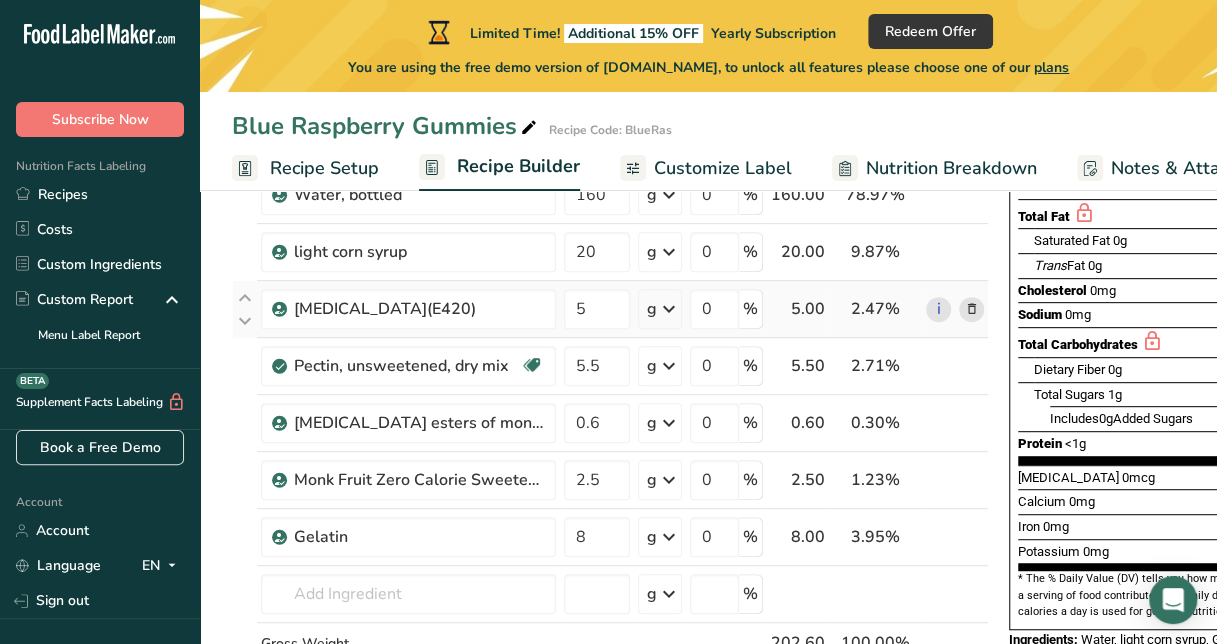click at bounding box center (972, 309) 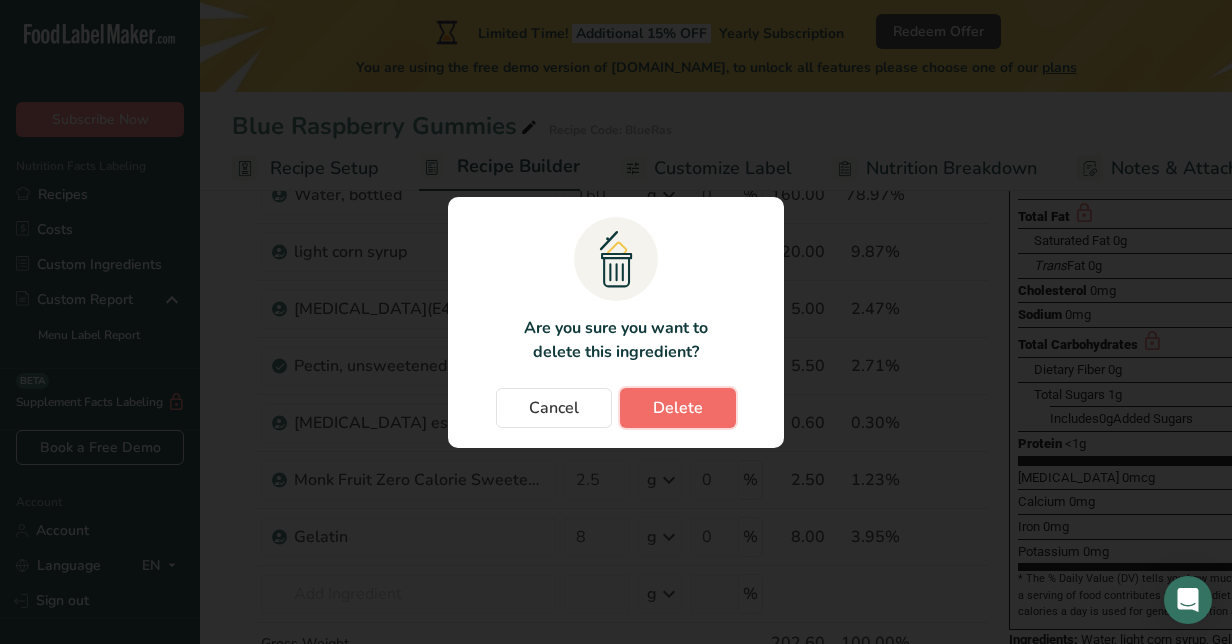 click on "Delete" at bounding box center (678, 408) 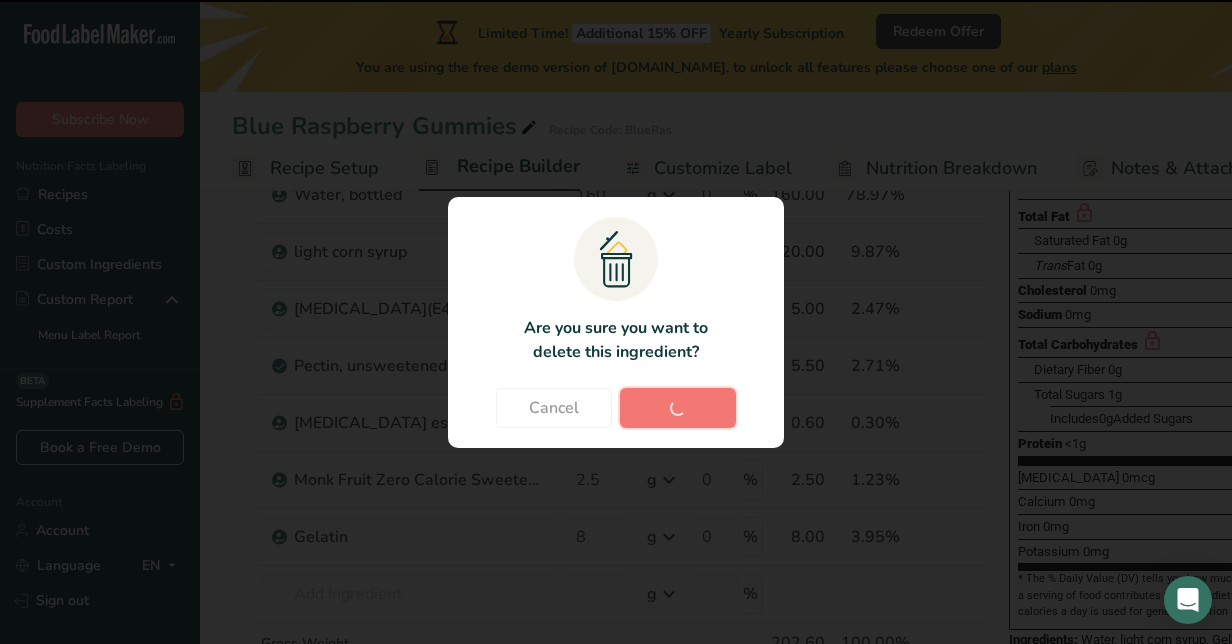 type on "5.5" 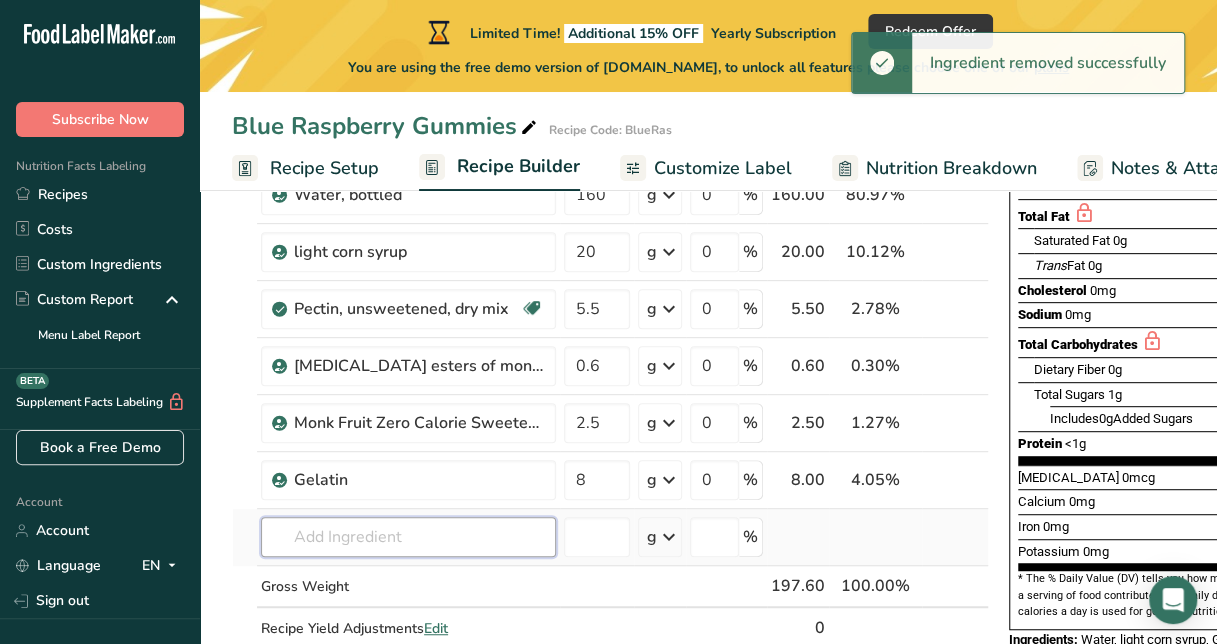 click at bounding box center (408, 537) 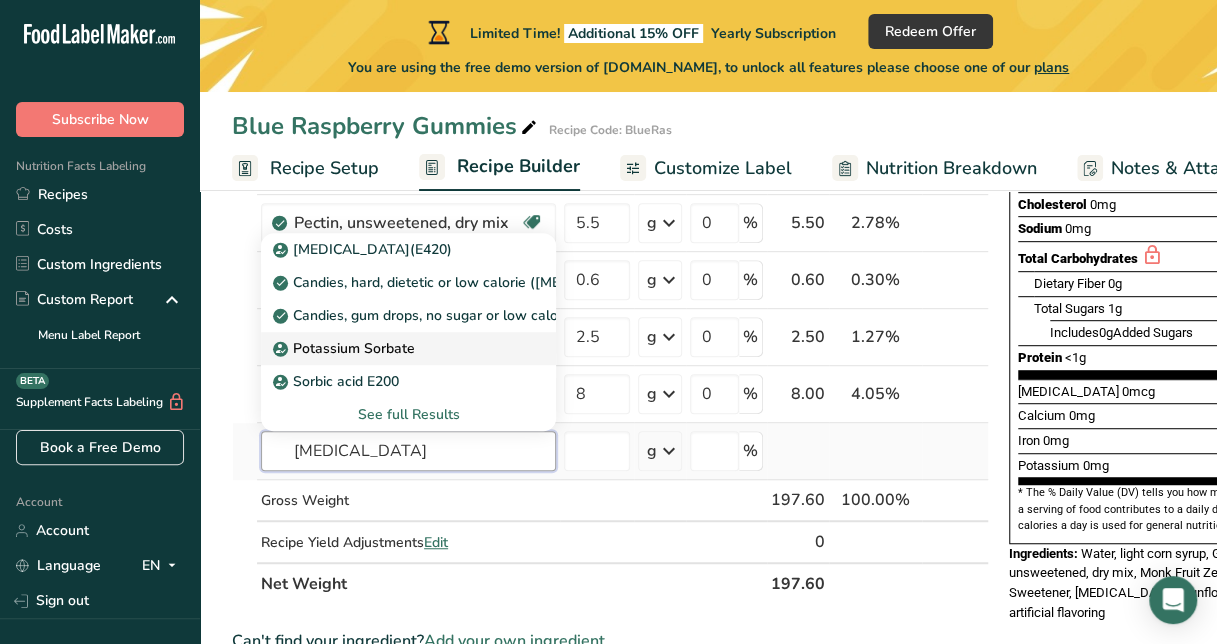 scroll, scrollTop: 384, scrollLeft: 0, axis: vertical 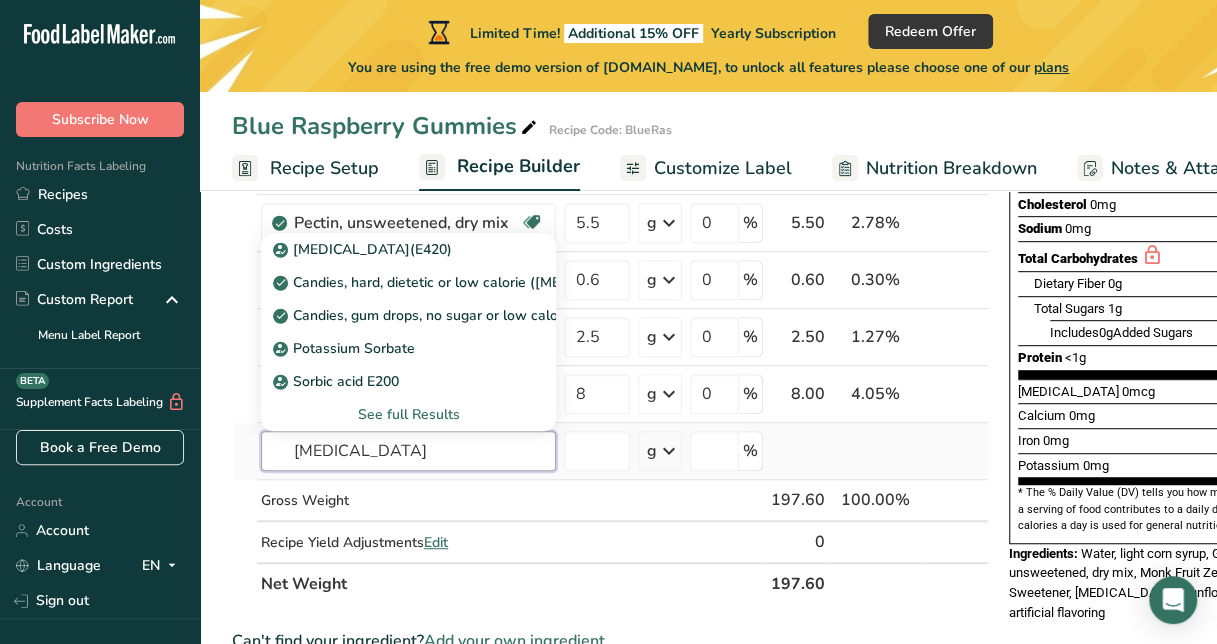 type on "Sorbitol" 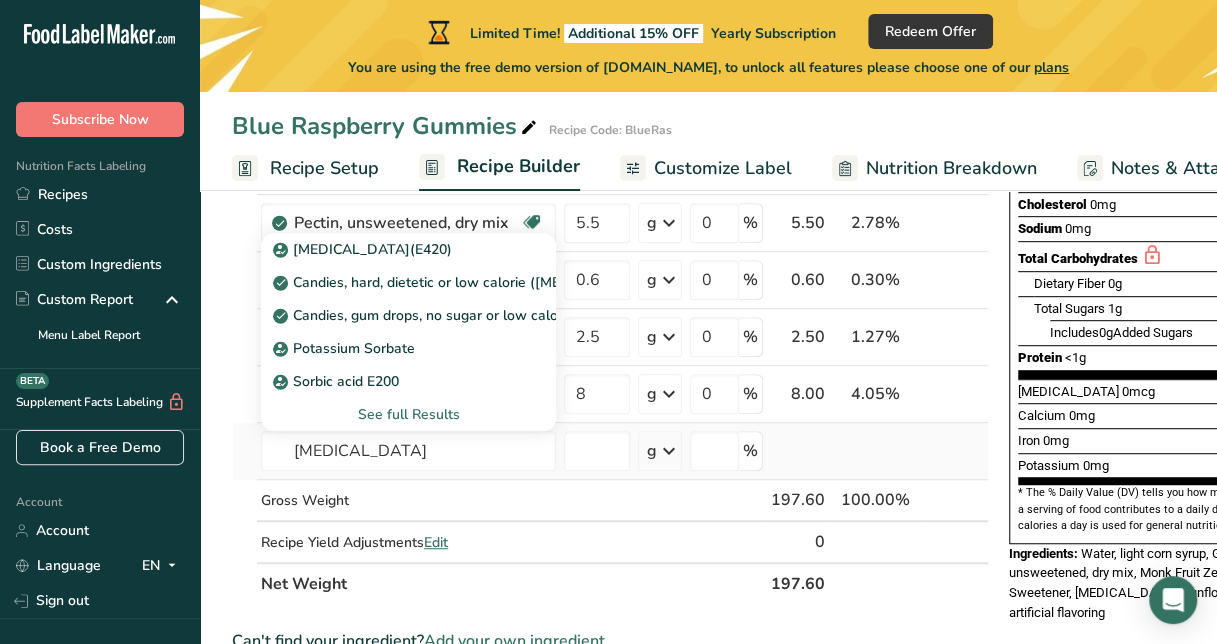 type 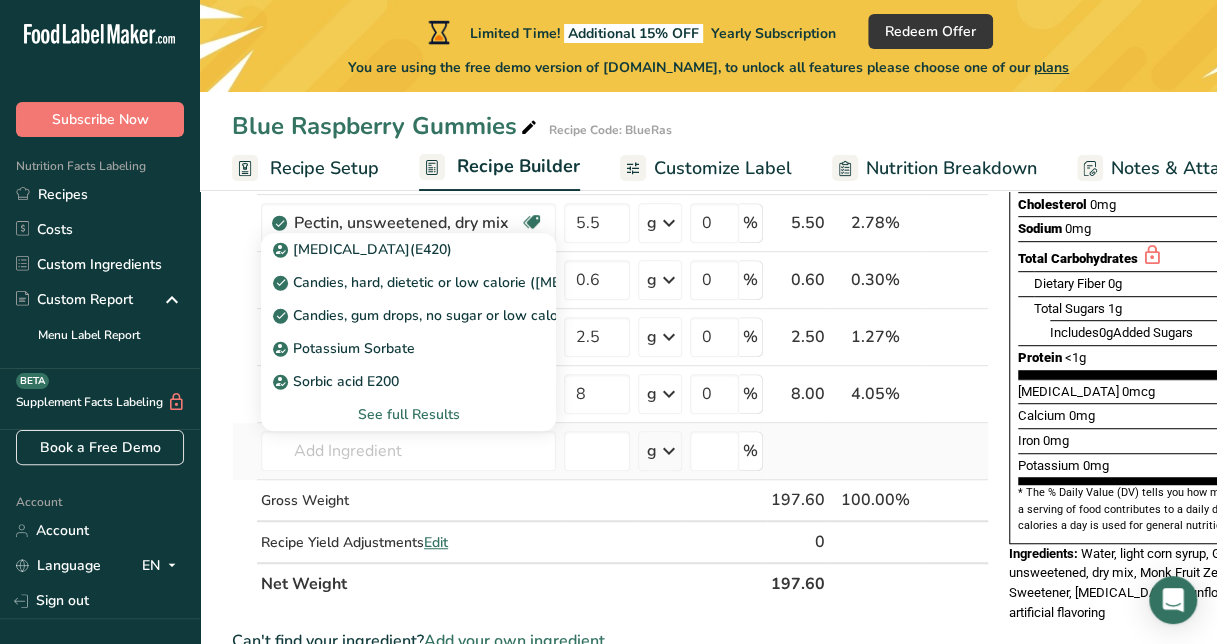 click on "See full Results" at bounding box center [408, 414] 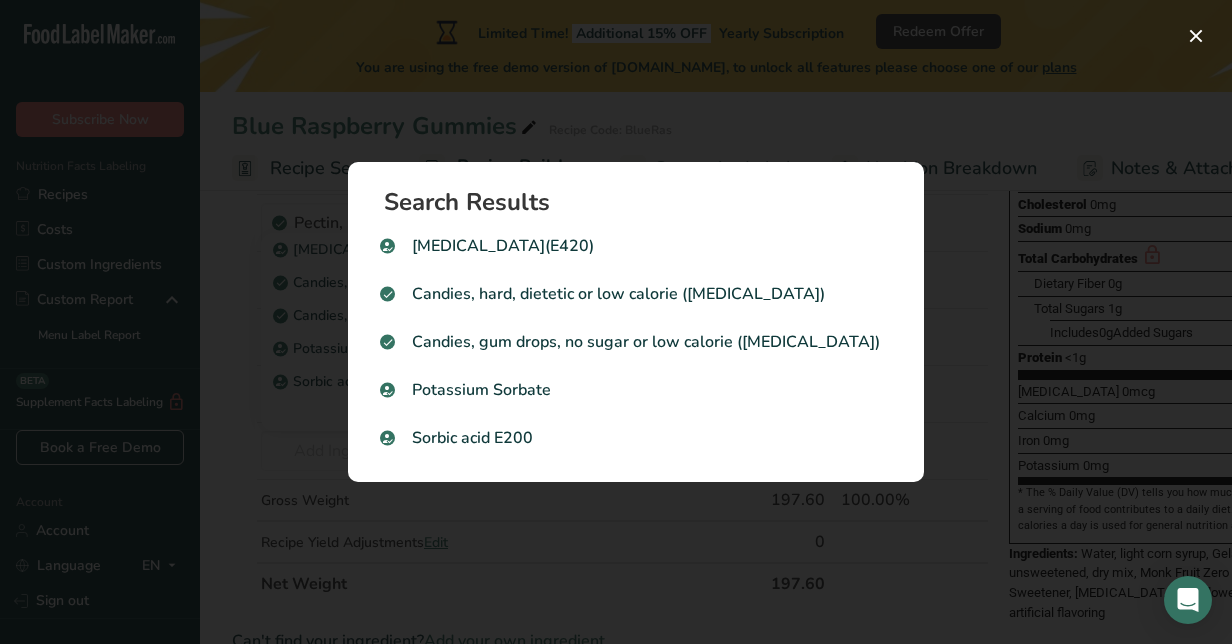 click at bounding box center (616, 322) 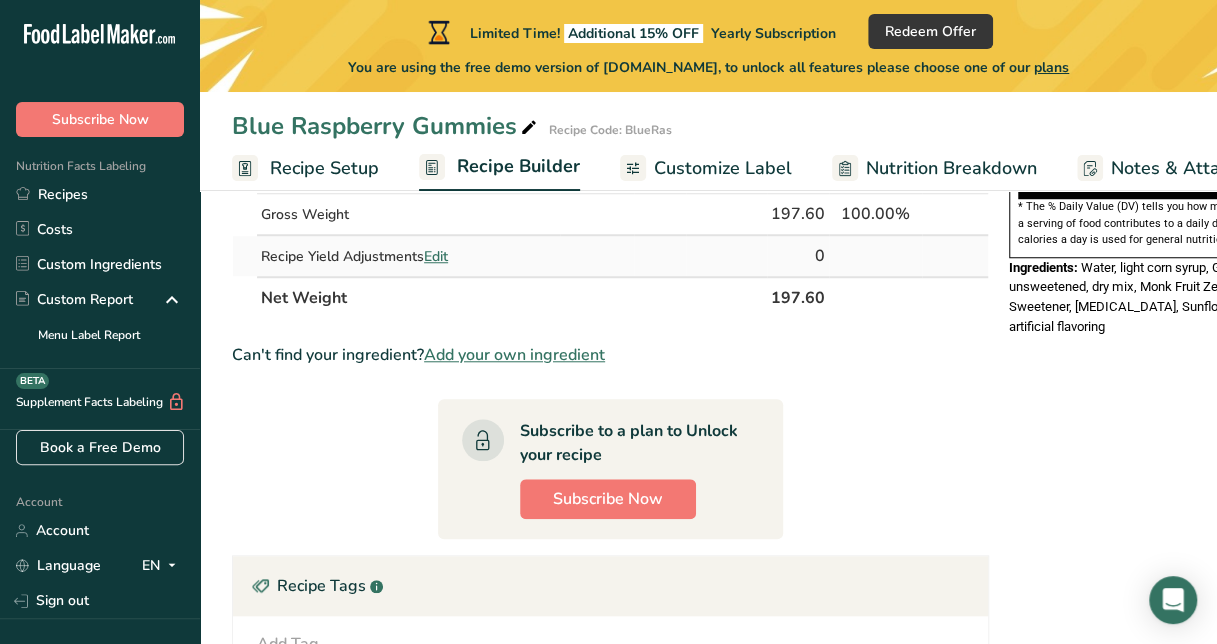scroll, scrollTop: 672, scrollLeft: 0, axis: vertical 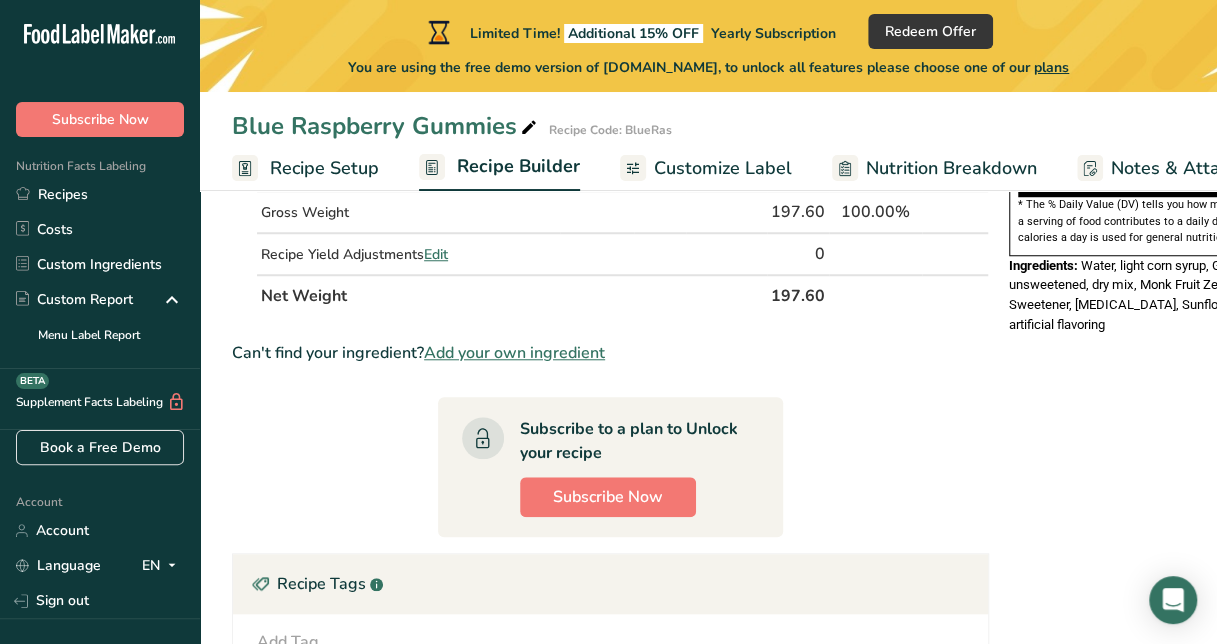 click on "Add your own ingredient" at bounding box center [514, 353] 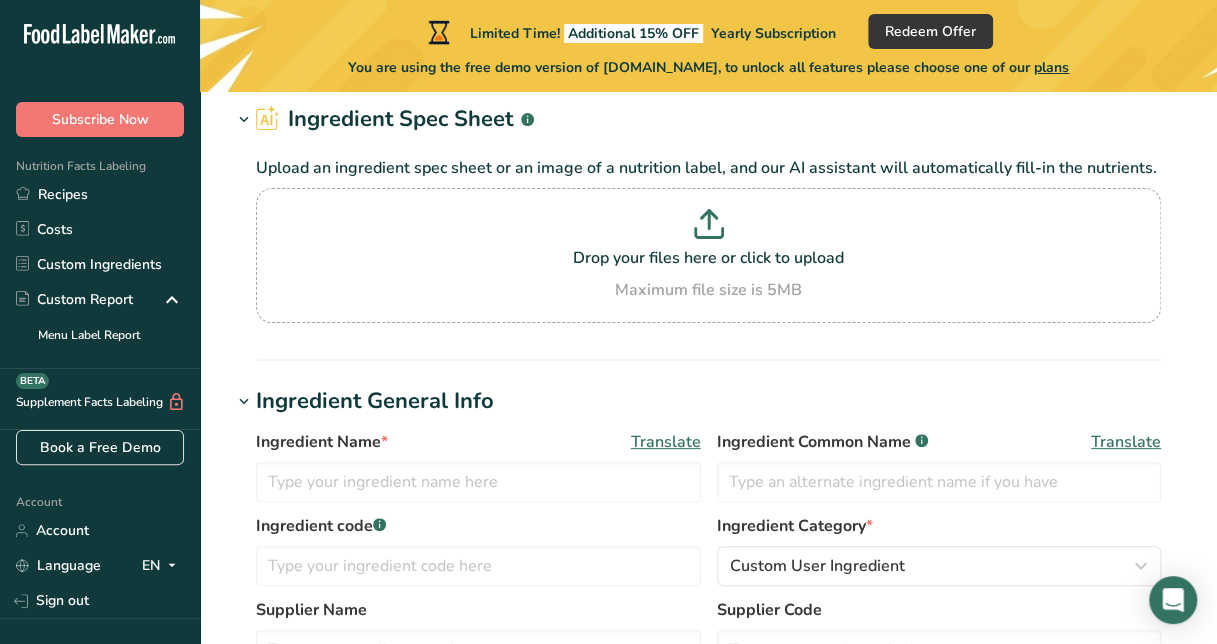 scroll, scrollTop: 104, scrollLeft: 0, axis: vertical 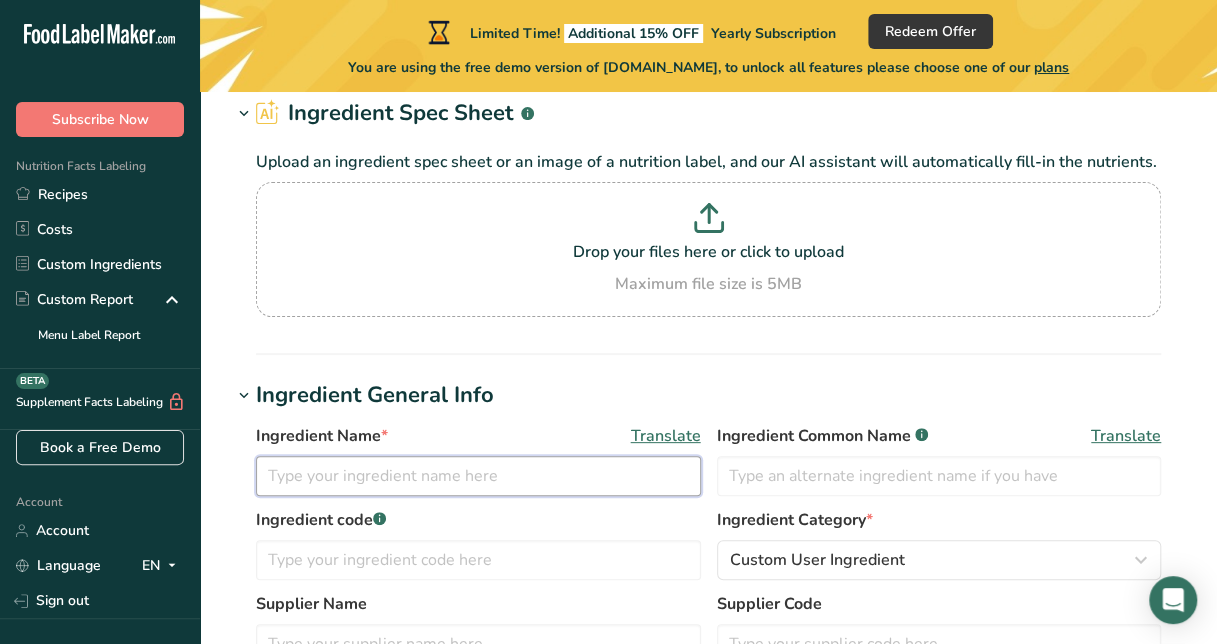 click at bounding box center [478, 476] 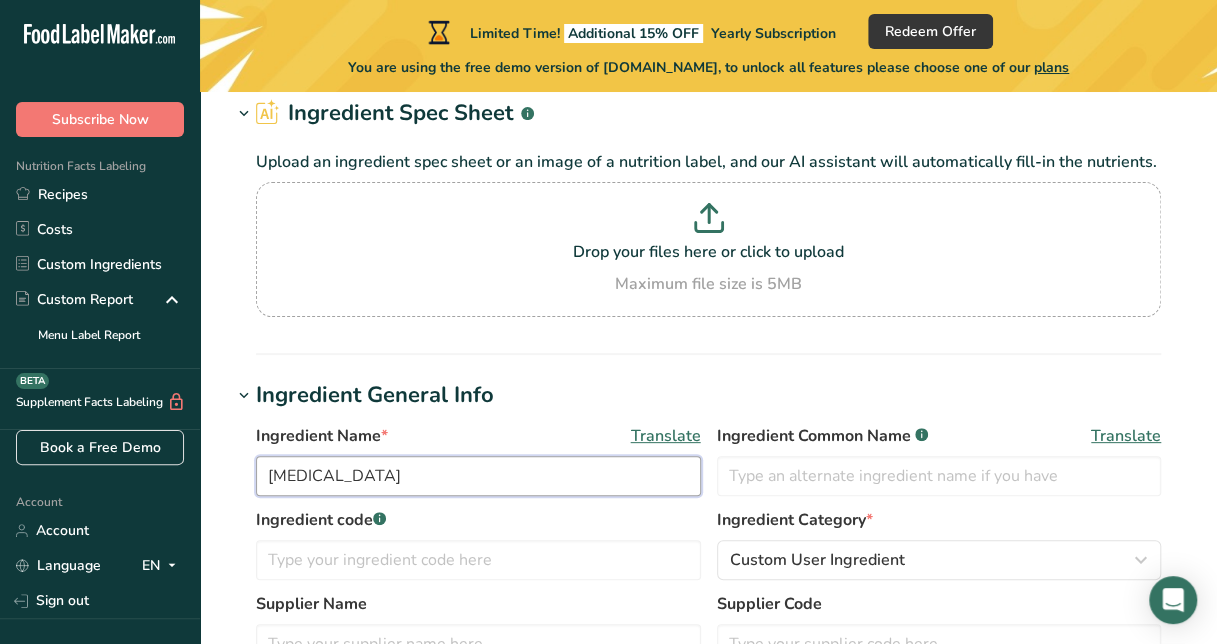 type on "Sorbitol" 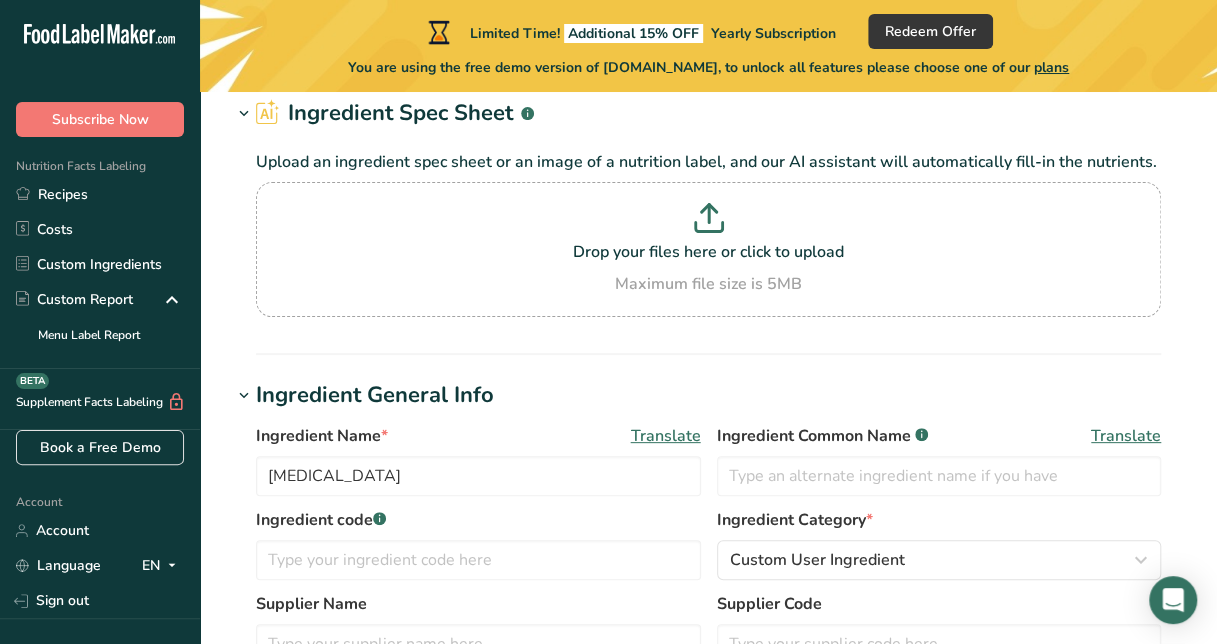 click on "Add new ingredient
Back to recipe
Ingredient Spec Sheet
.a-a{fill:#347362;}.b-a{fill:#fff;}
Upload an ingredient spec sheet or an image of a nutrition label, and our AI assistant will automatically fill-in the nutrients.
Drop your files here or click to upload
Maximum file size is 5MB
Ingredient General Info
Ingredient Name *
Translate
Sorbitol
Ingredient Common Name
.a-a{fill:#347362;}.b-a{fill:#fff;}
Translate
Ingredient code
.a-a{fill:#347362;}.b-a{fill:#fff;}
Ingredient Category *
Custom User Ingredient
Standard Categories
.a-a{fill:#347362;}.b-a{fill:#fff;}" at bounding box center (708, 751) 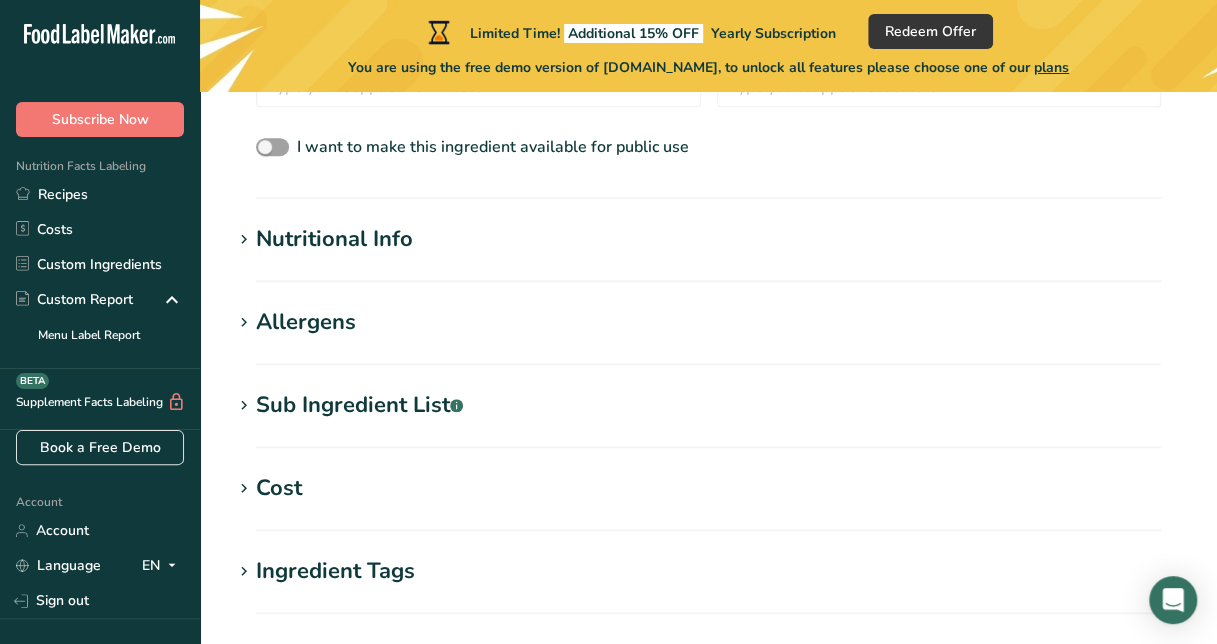scroll, scrollTop: 664, scrollLeft: 0, axis: vertical 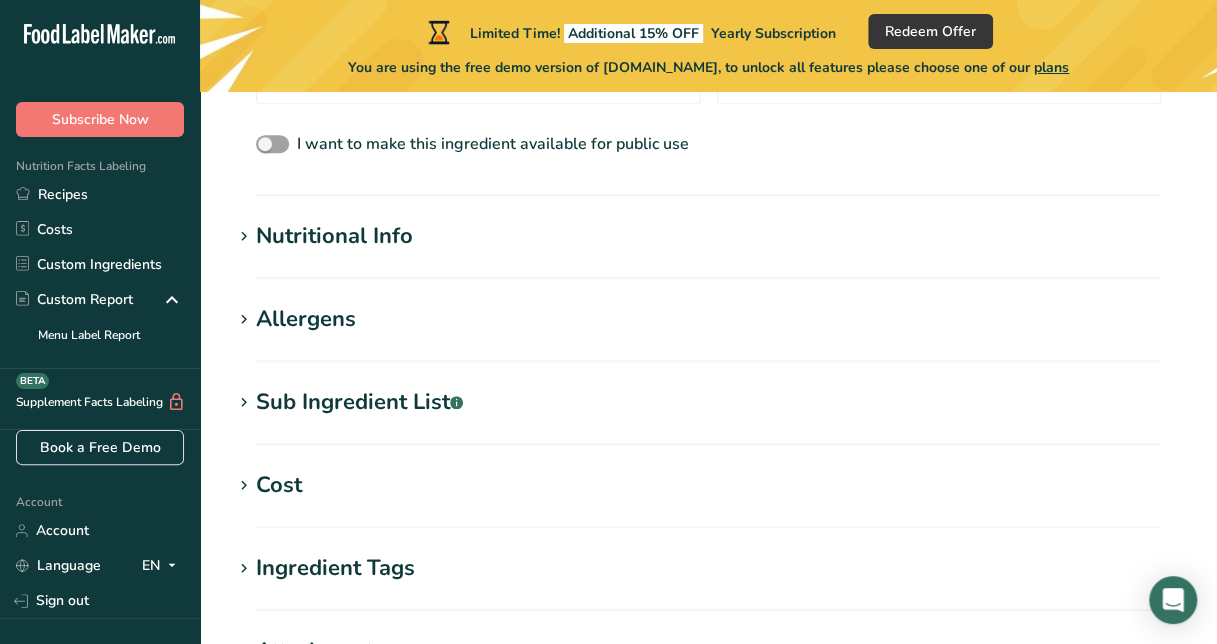 click on "Nutritional Info" at bounding box center [334, 236] 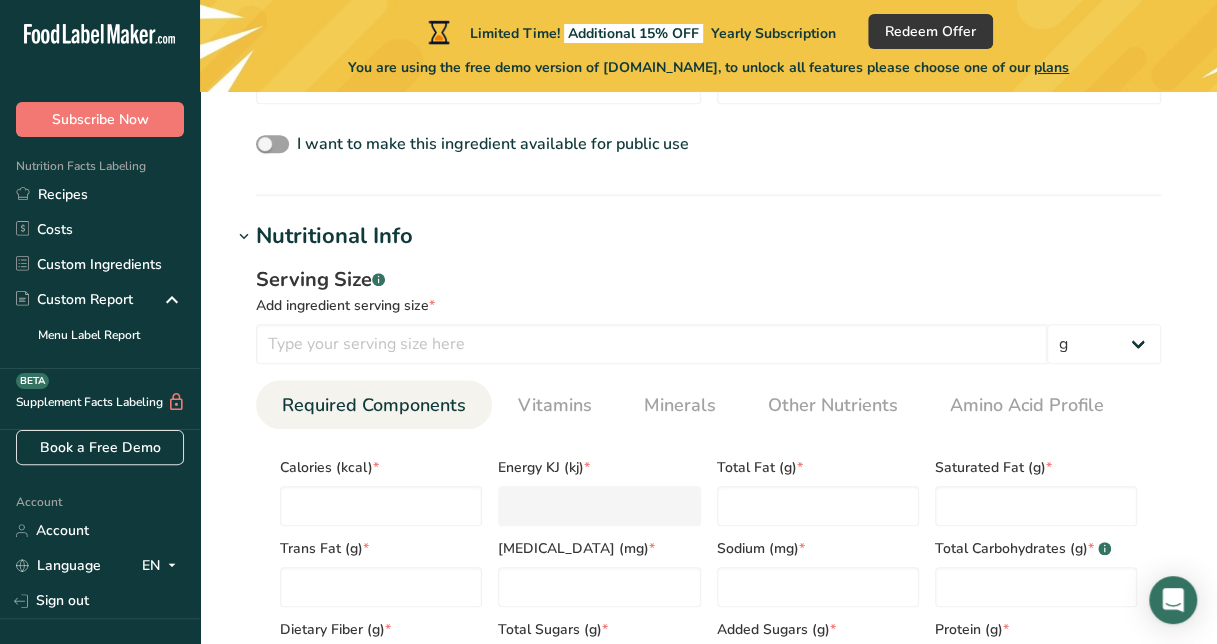 click on "Required Components" at bounding box center [374, 405] 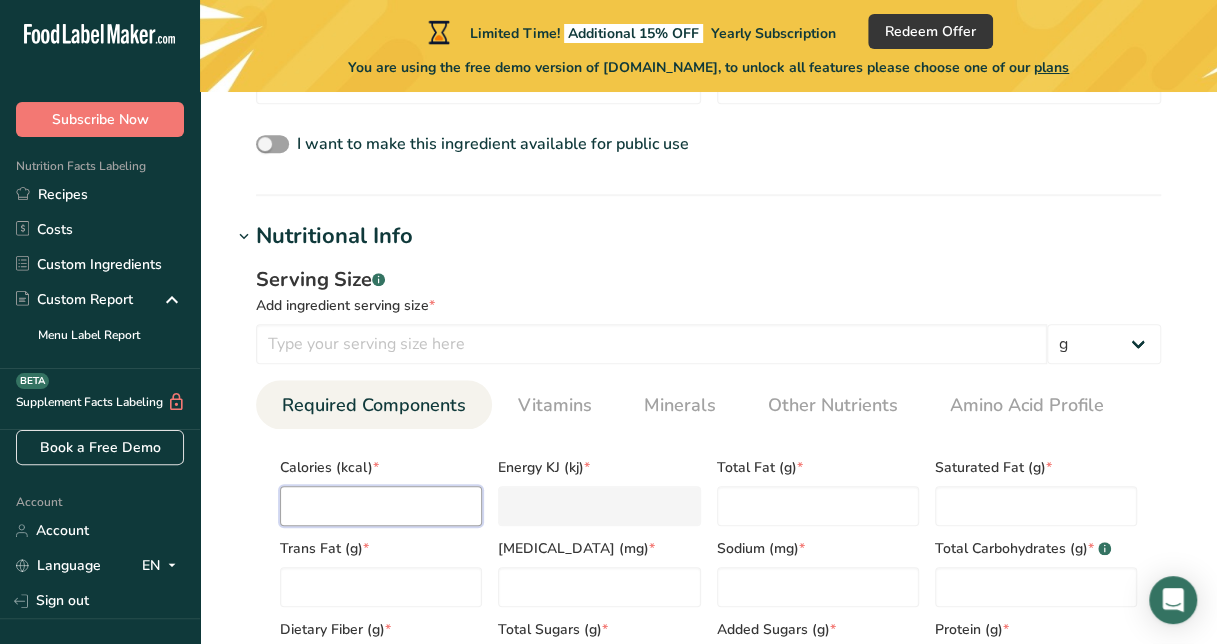 click at bounding box center [381, 506] 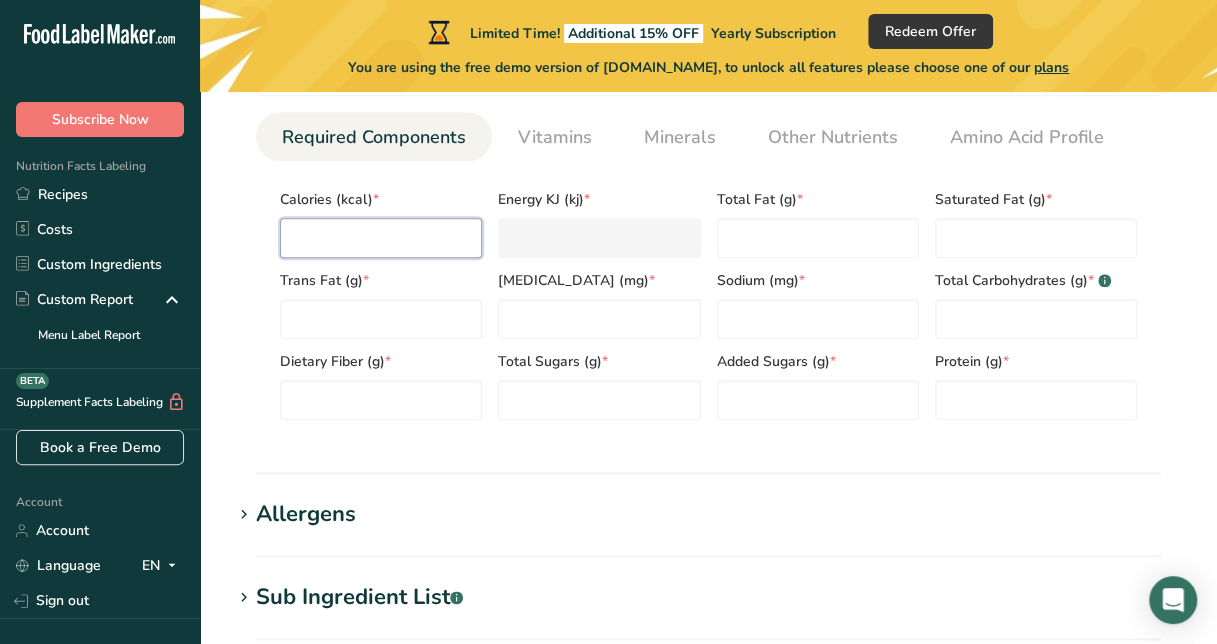 scroll, scrollTop: 933, scrollLeft: 0, axis: vertical 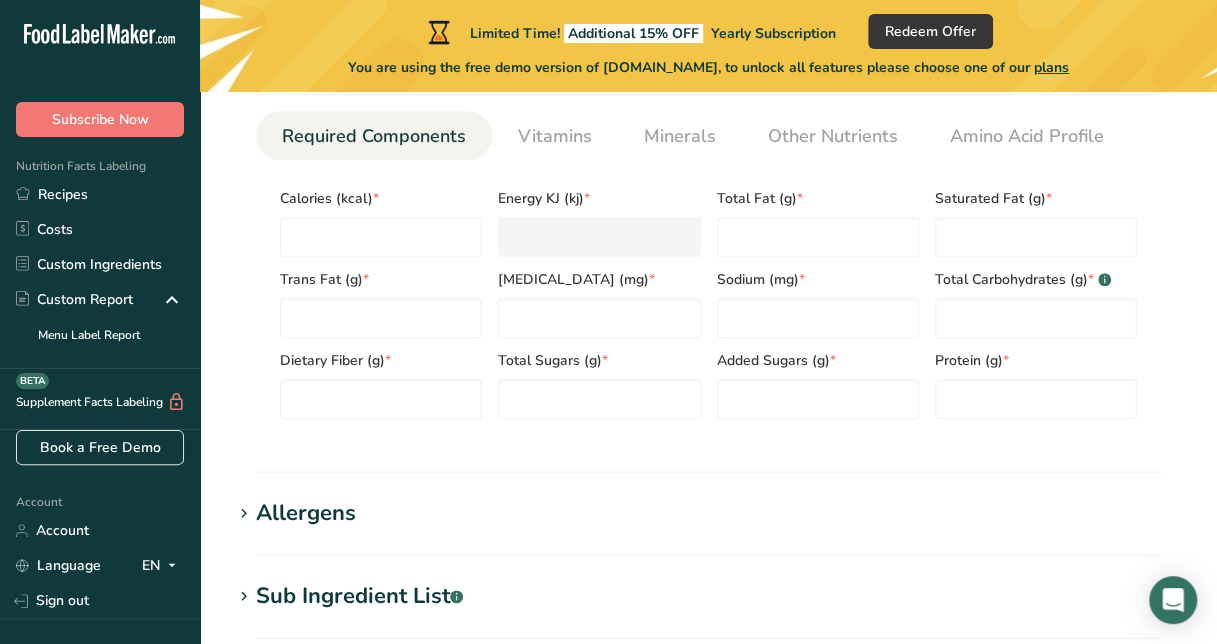 click on "Serving Size
.a-a{fill:#347362;}.b-a{fill:#fff;}
Add ingredient serving size *
g
kg
mg
mcg
lb
oz
l
mL
fl oz
tbsp
tsp
cup
qt
gallon
Required Components Vitamins Minerals Other Nutrients Amino Acid Profile
Calories
(kcal) *
Energy KJ
(kj) *
Total Fat
(g) *
Saturated Fat
(g) *     *     *     *" at bounding box center (708, 215) 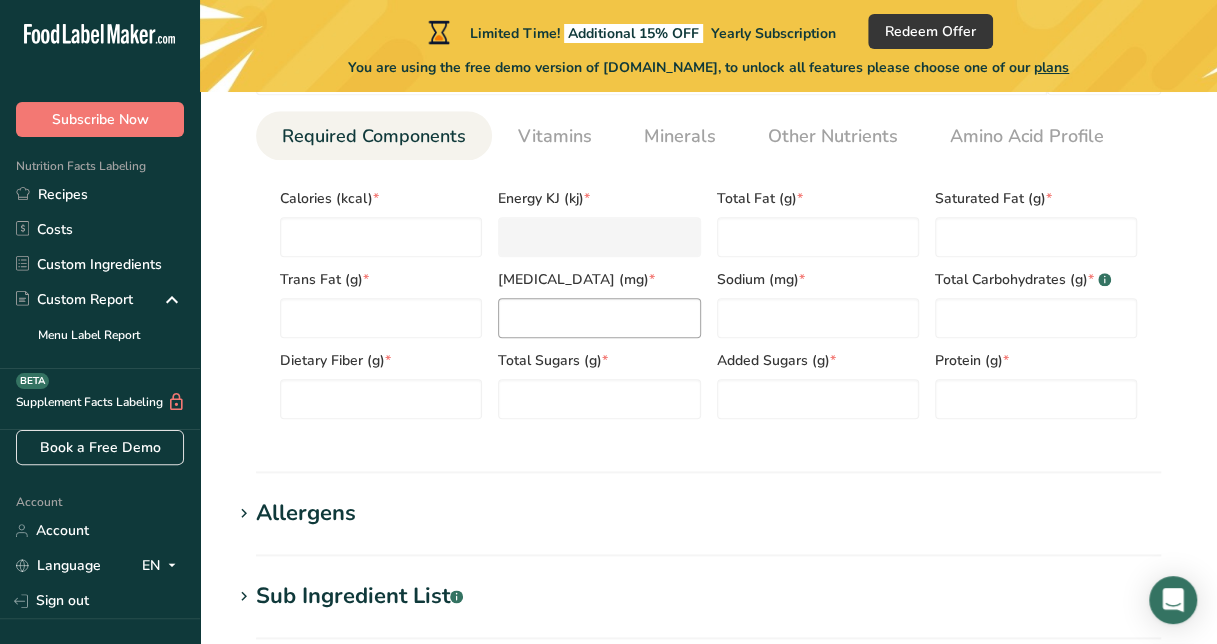 drag, startPoint x: 240, startPoint y: 162, endPoint x: 632, endPoint y: 310, distance: 419.00836 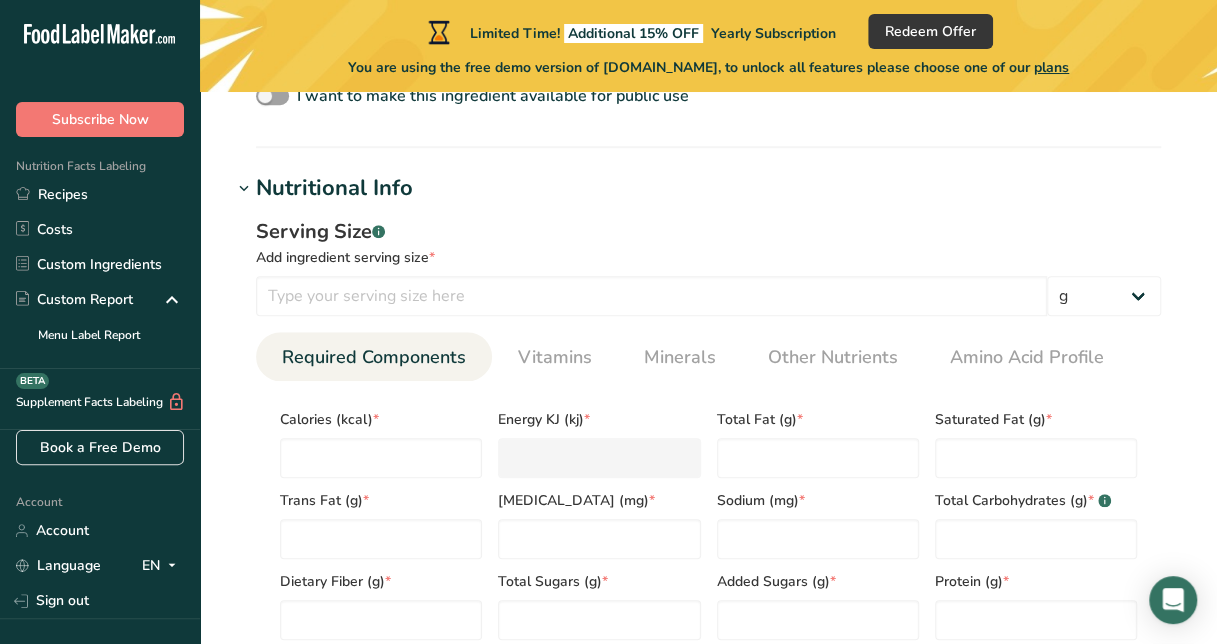 scroll, scrollTop: 725, scrollLeft: 0, axis: vertical 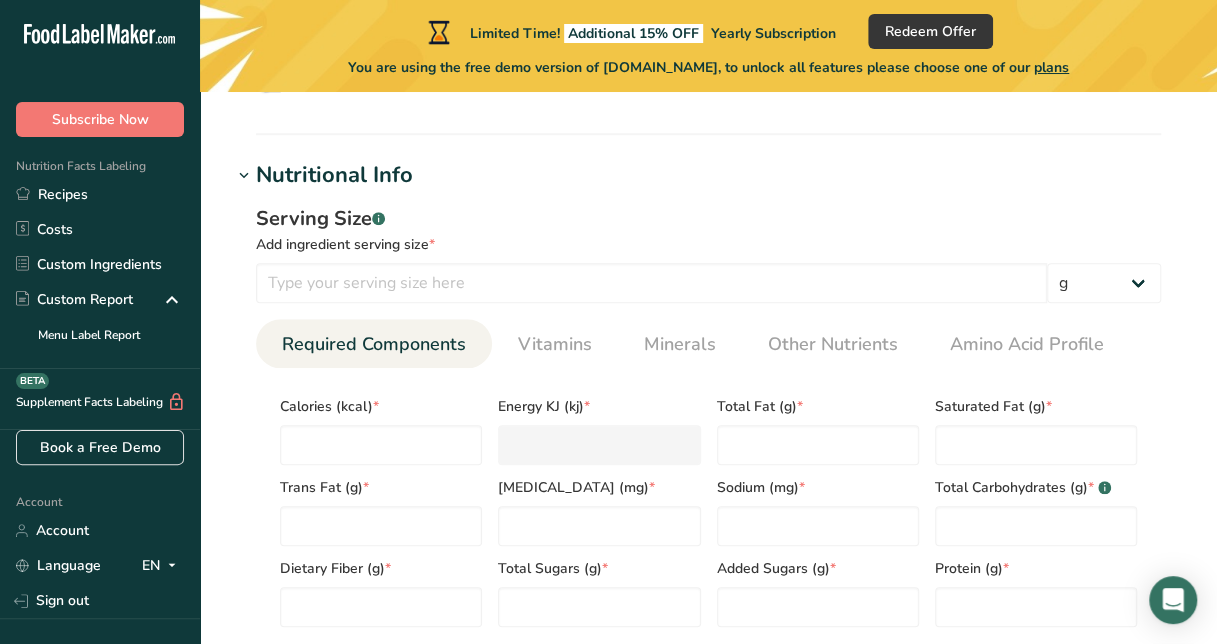 click on "Trans Fat
(g) *" at bounding box center (381, 505) 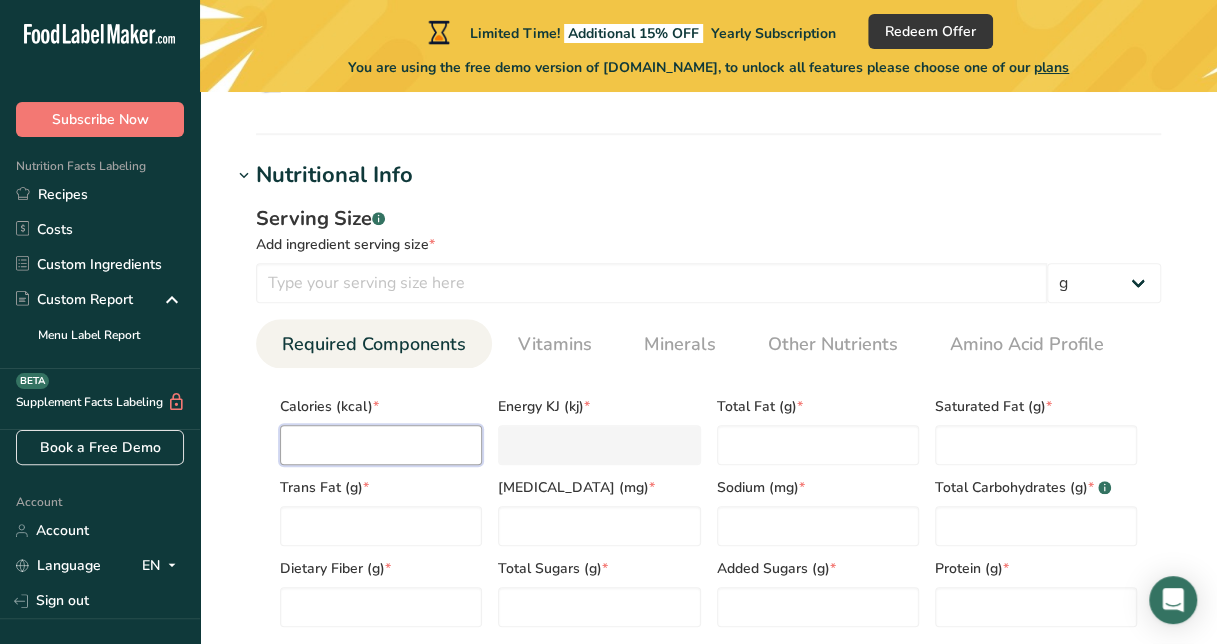 click at bounding box center [381, 445] 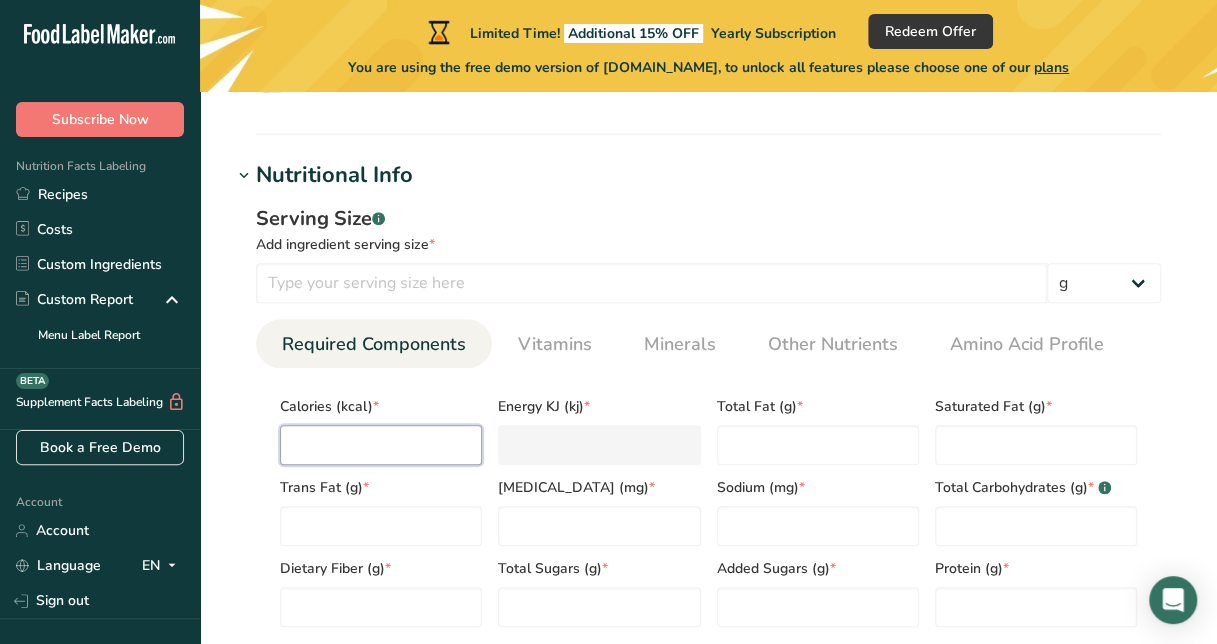 click at bounding box center (381, 445) 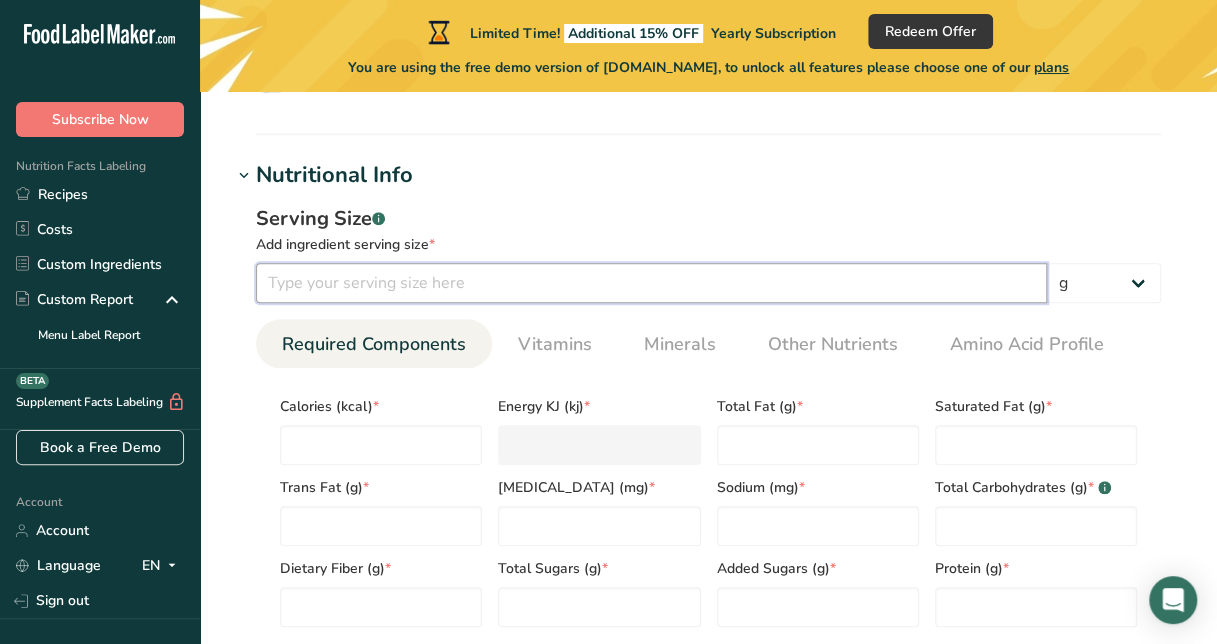 click at bounding box center [651, 283] 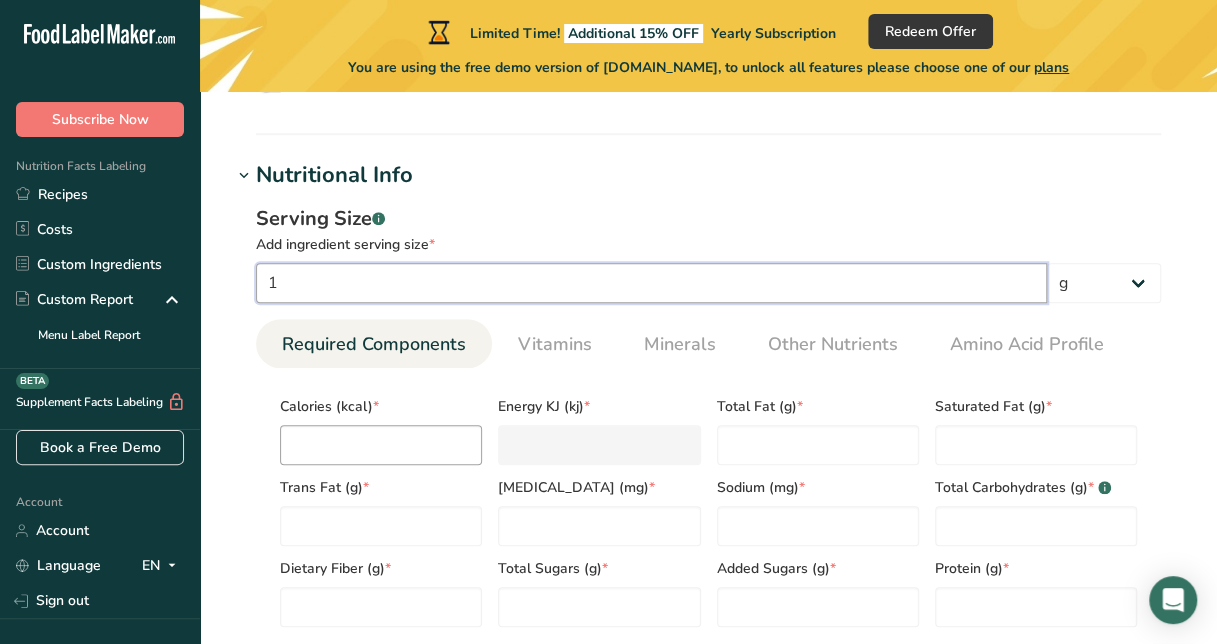 type on "1" 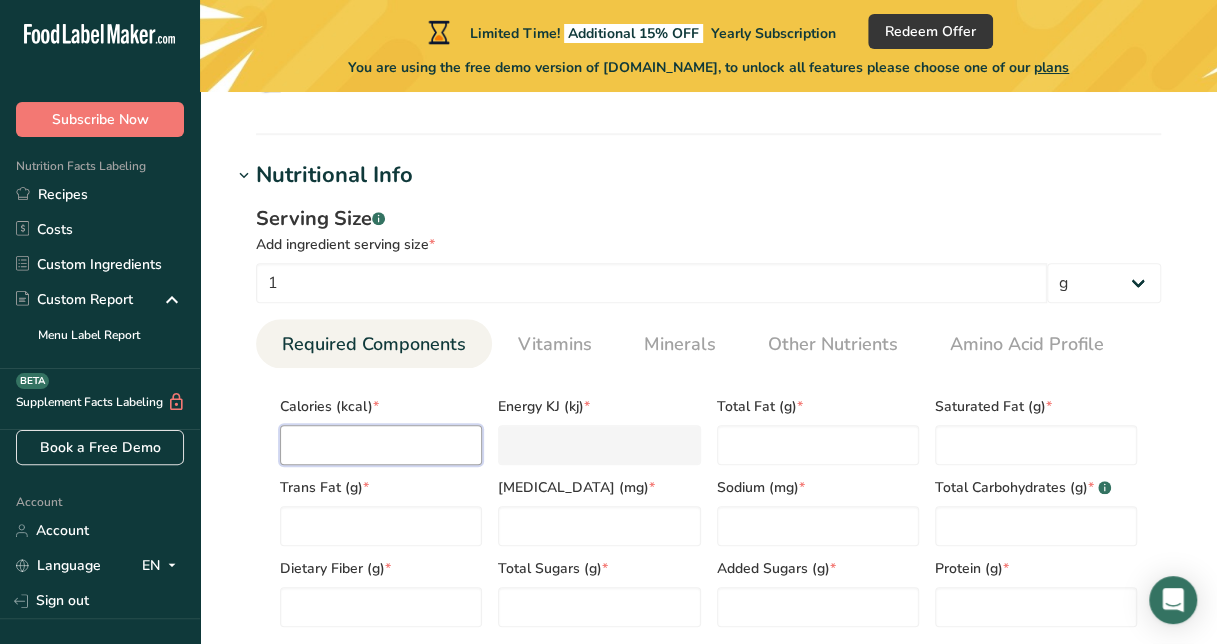 click at bounding box center [381, 445] 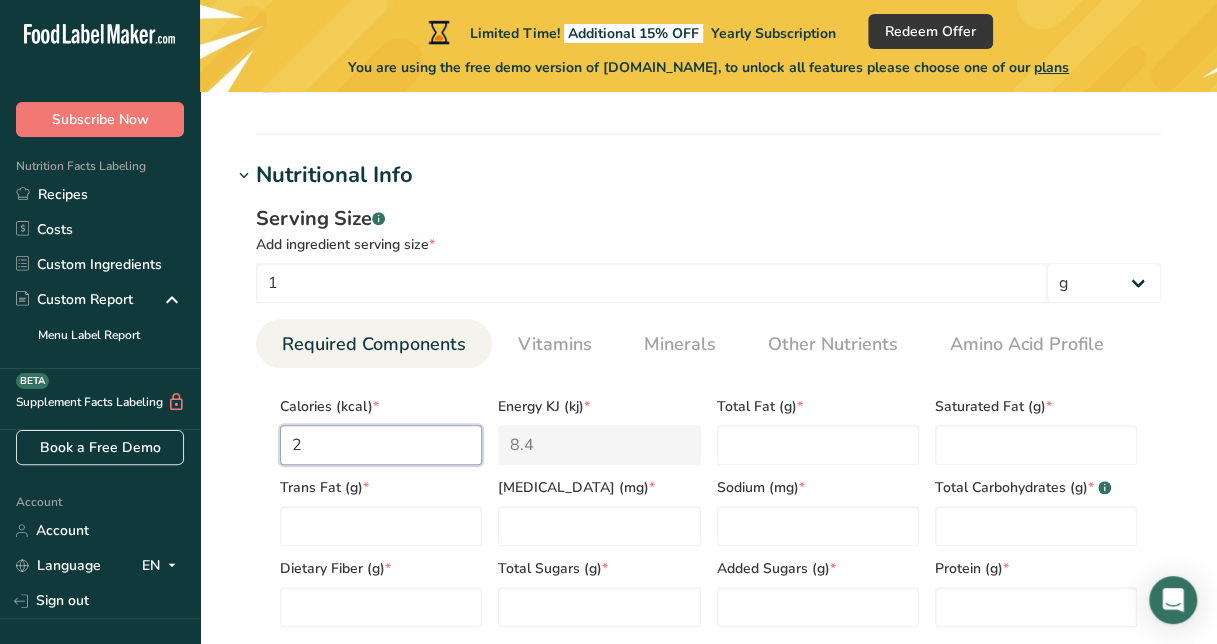 type on "2.6" 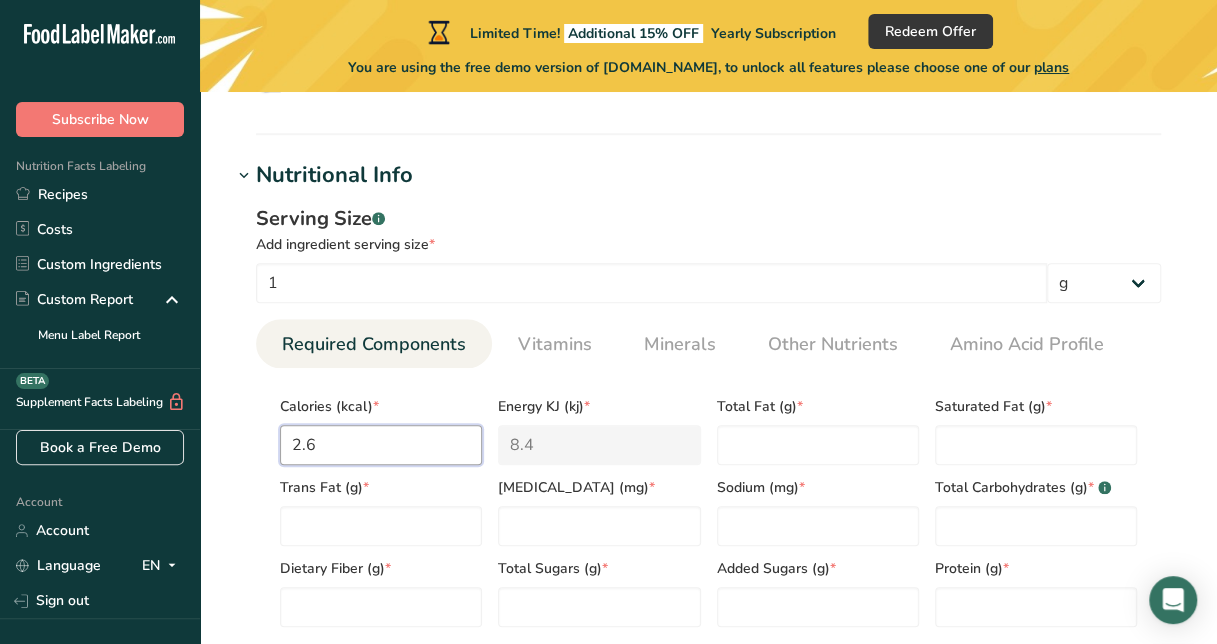 type on "10.9" 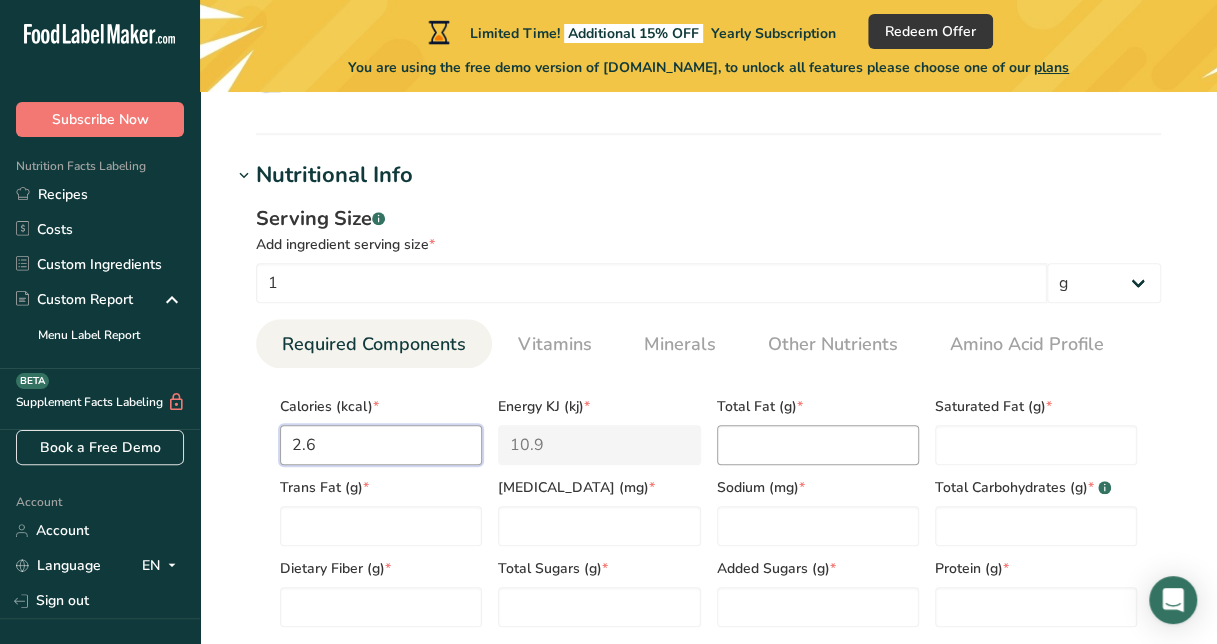 type on "2.6" 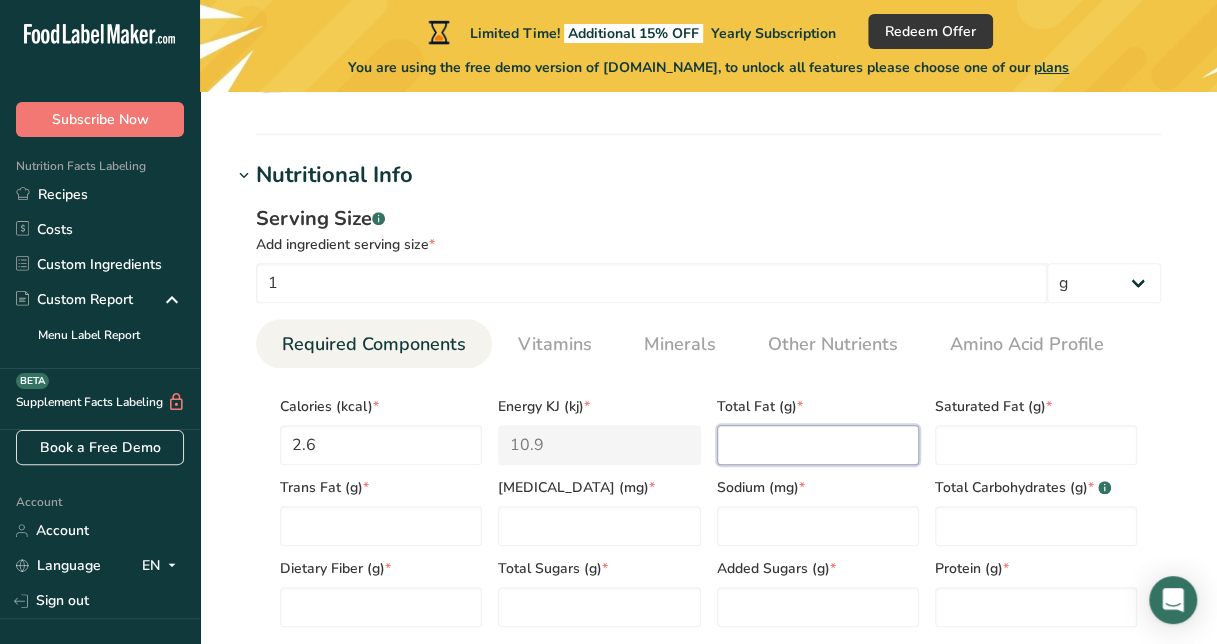 click at bounding box center [818, 445] 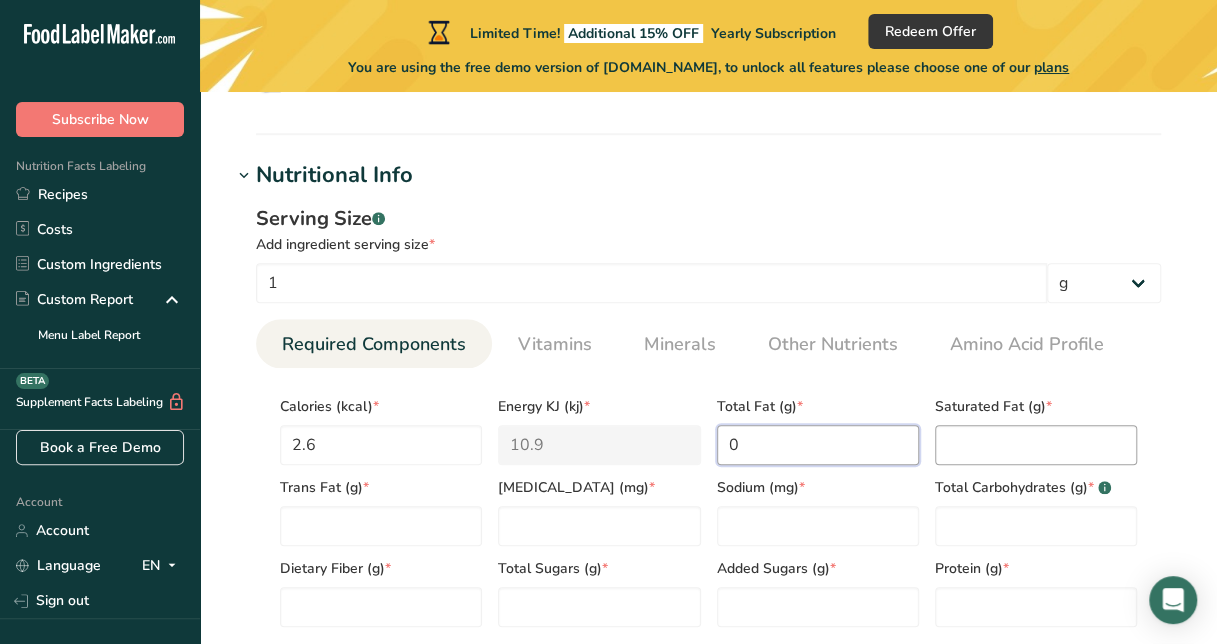 type on "0" 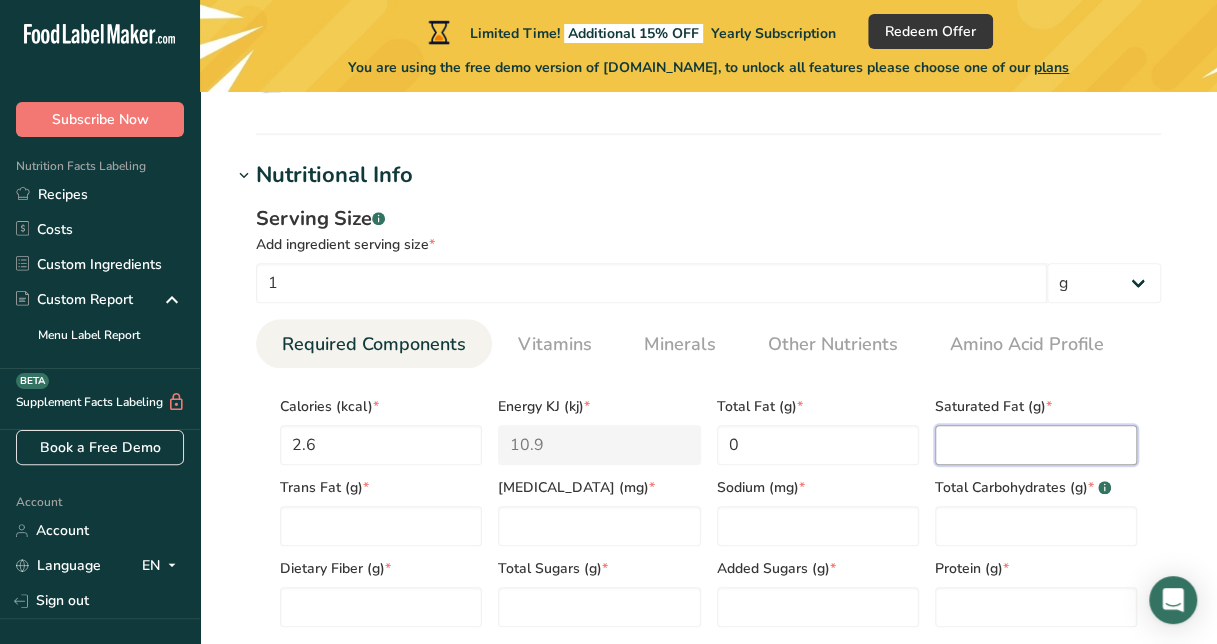 click at bounding box center [1036, 445] 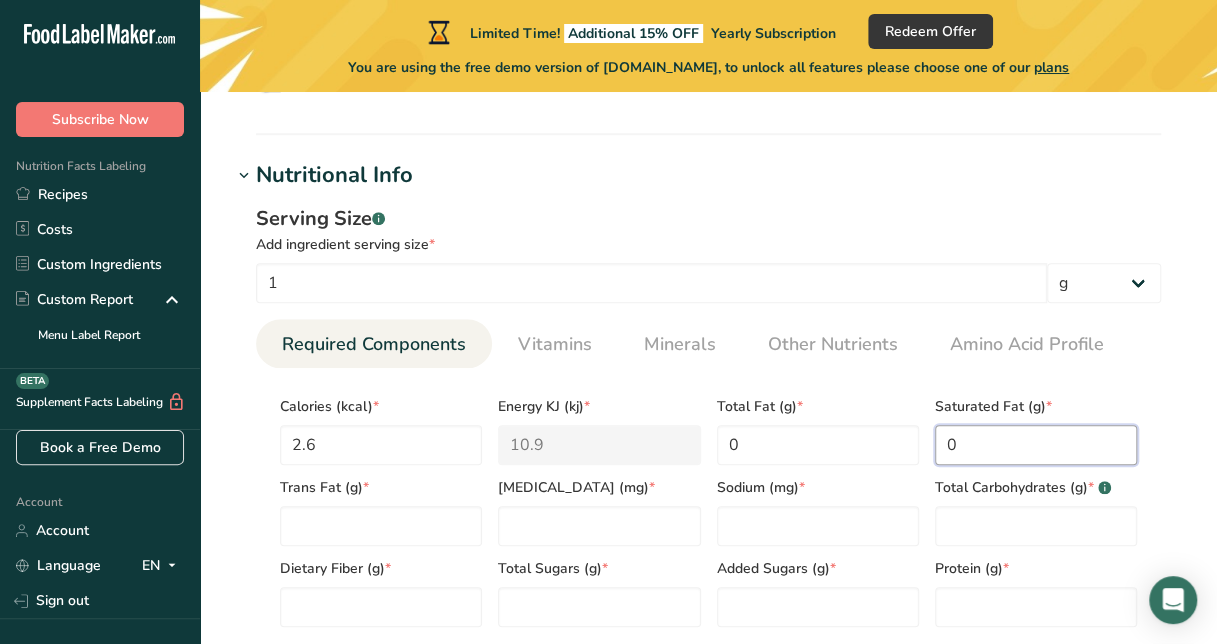 type on "0" 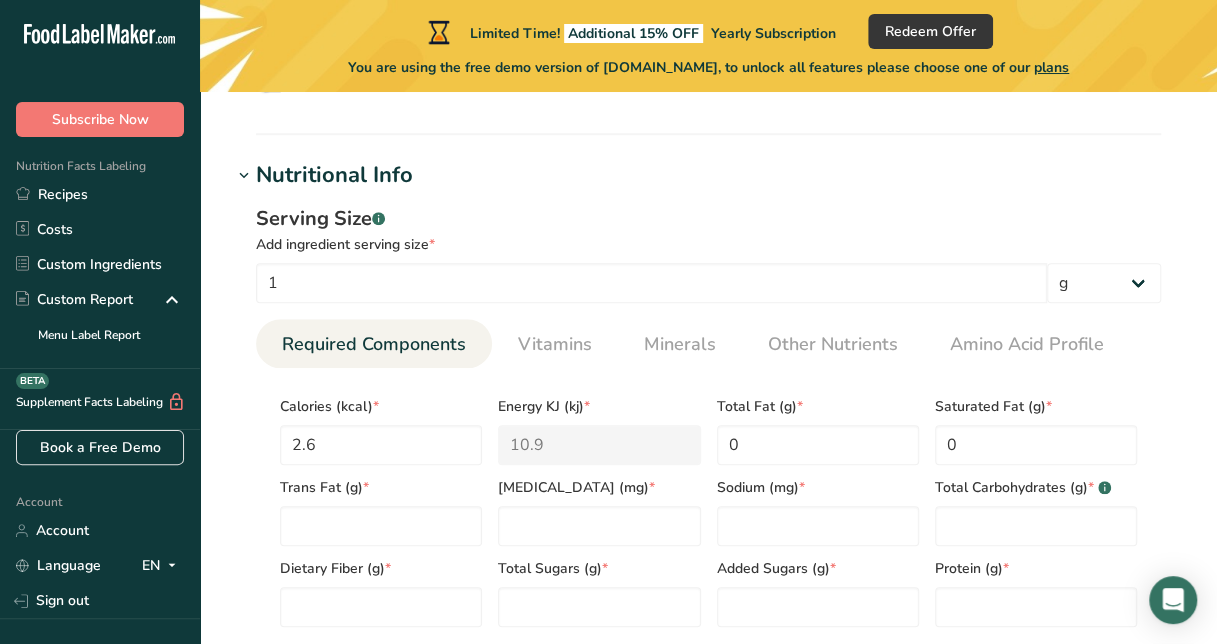 click on "Protein
(g) *" at bounding box center (1036, 586) 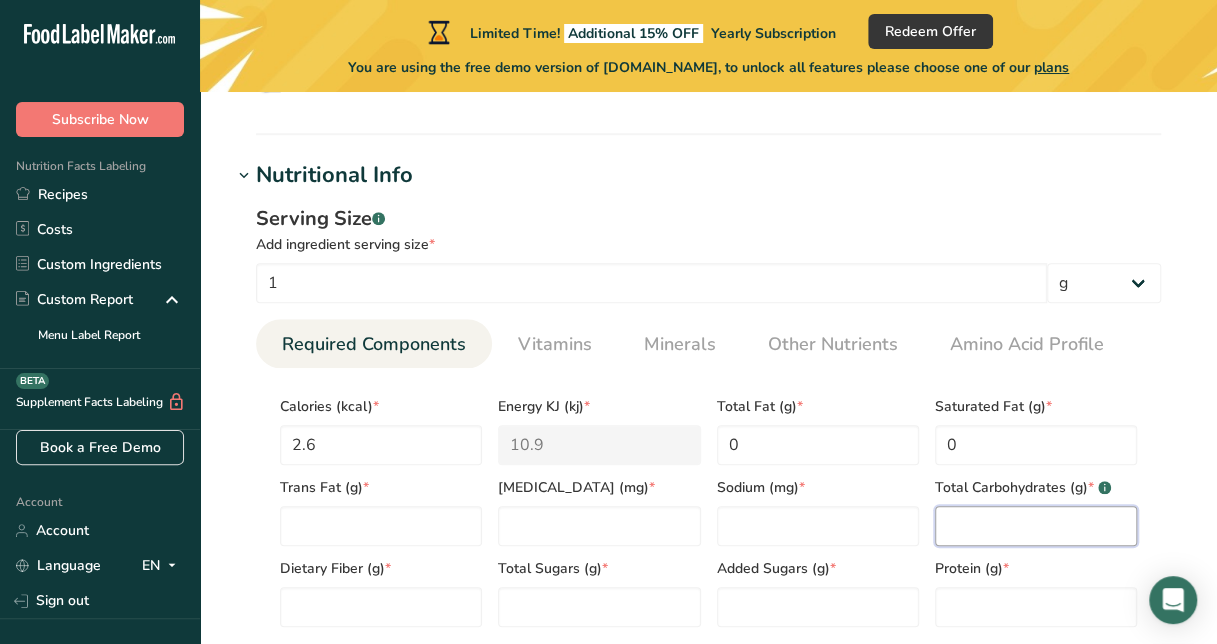 click at bounding box center [1036, 526] 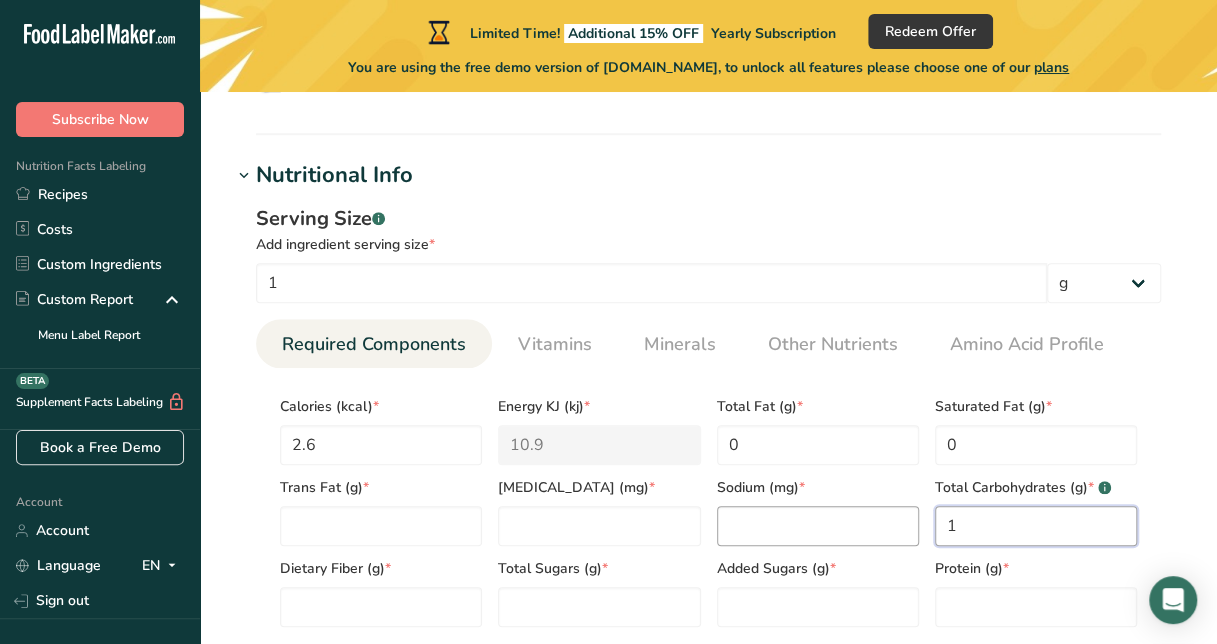 type on "1" 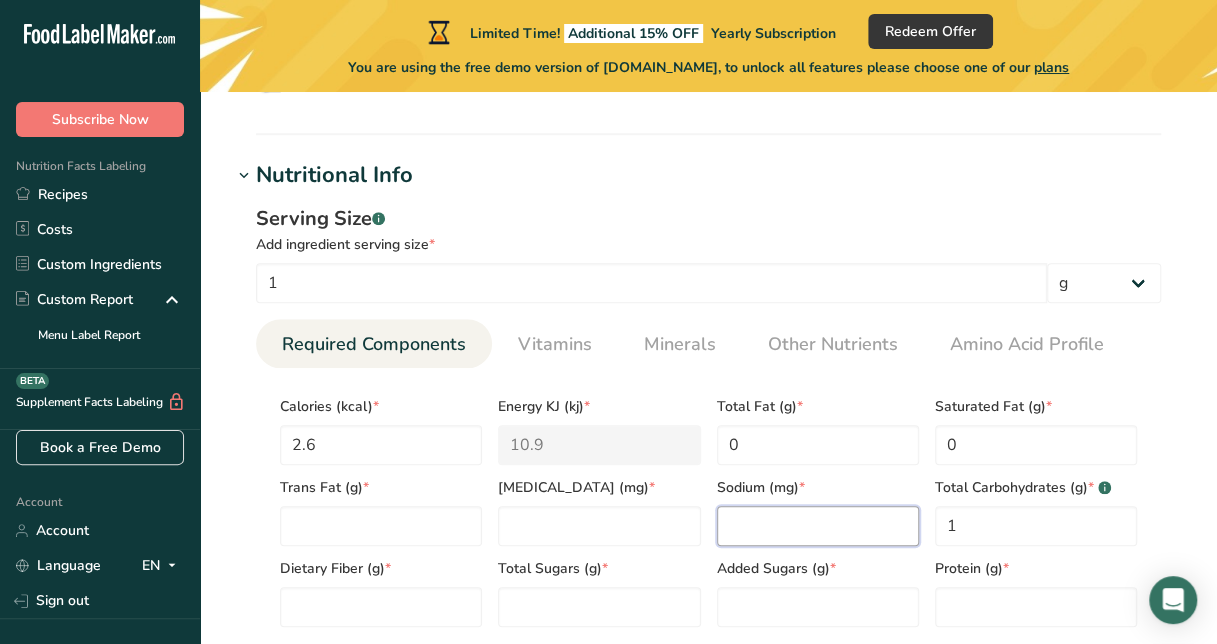click at bounding box center [818, 526] 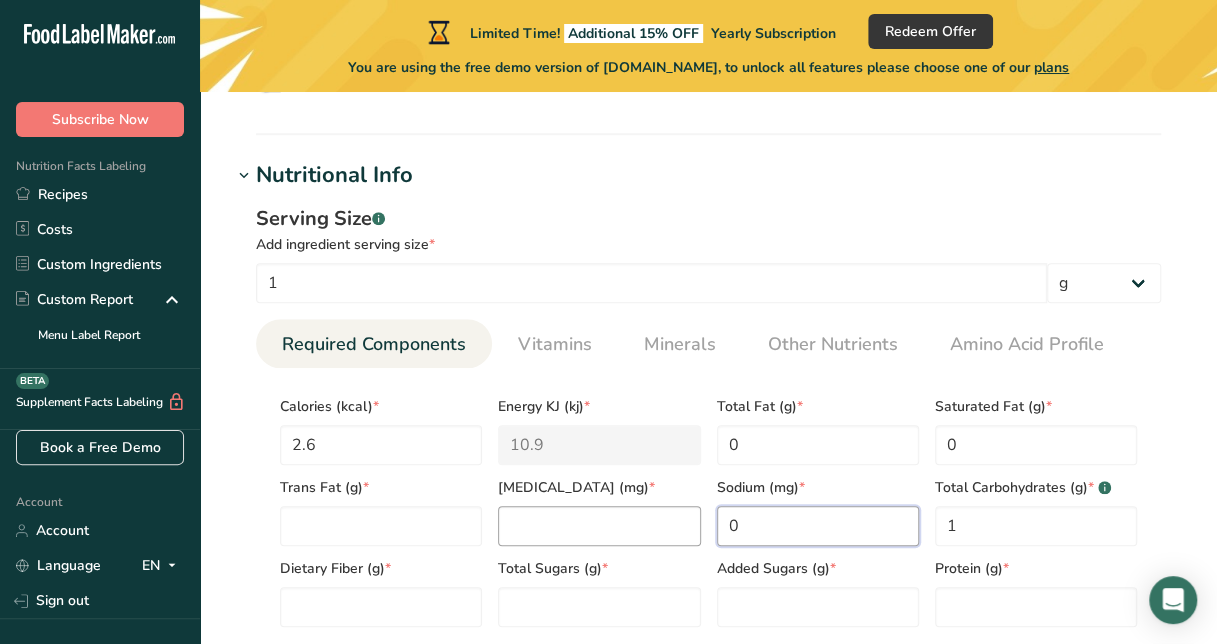 type on "0" 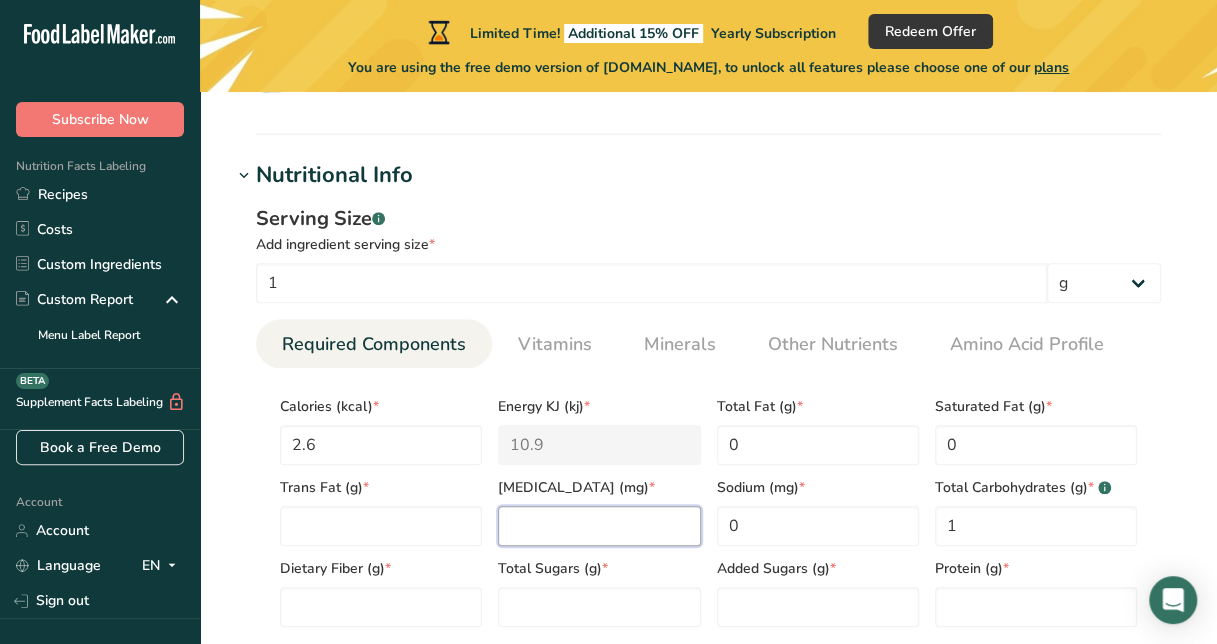 click at bounding box center (599, 526) 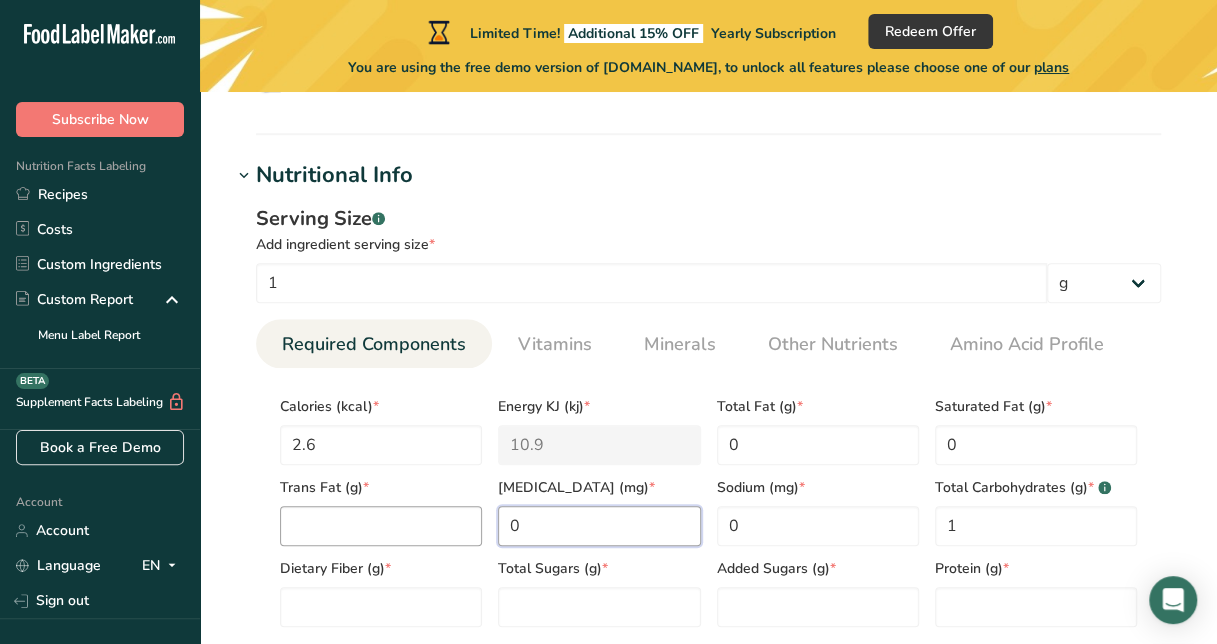type on "0" 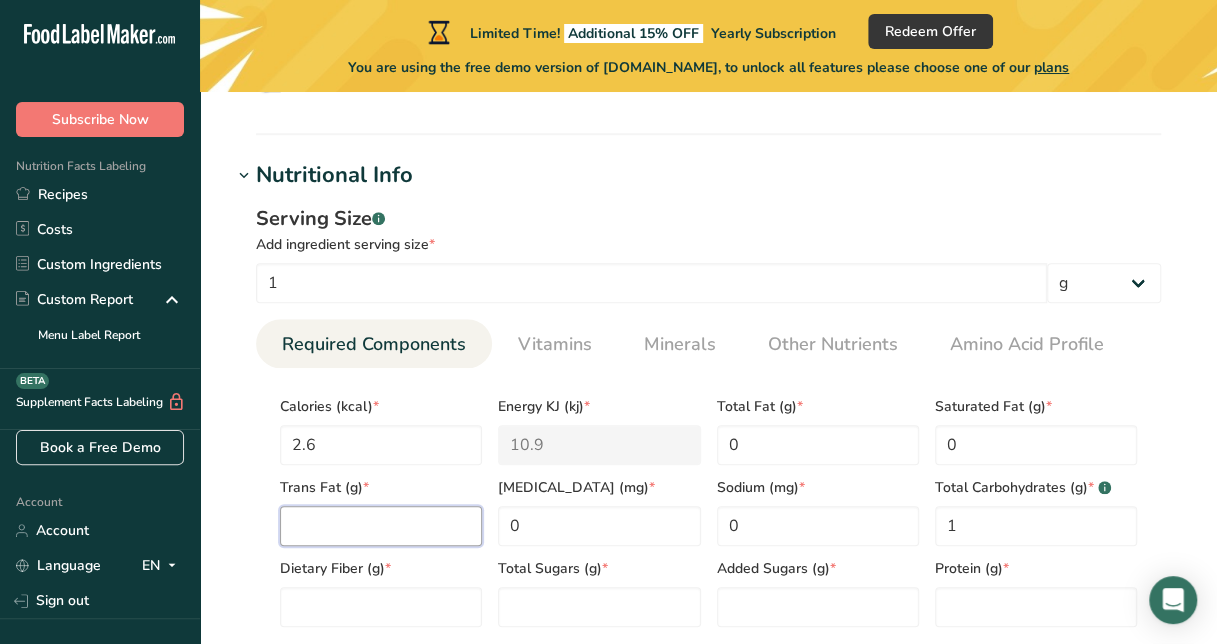 click at bounding box center (381, 526) 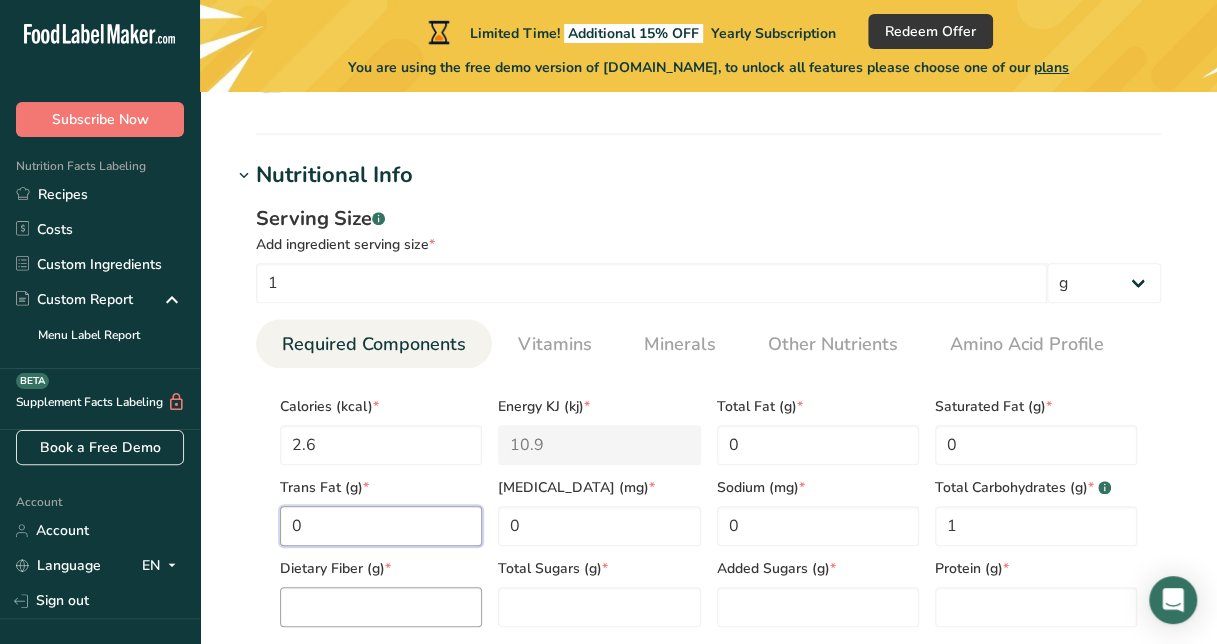 type on "0" 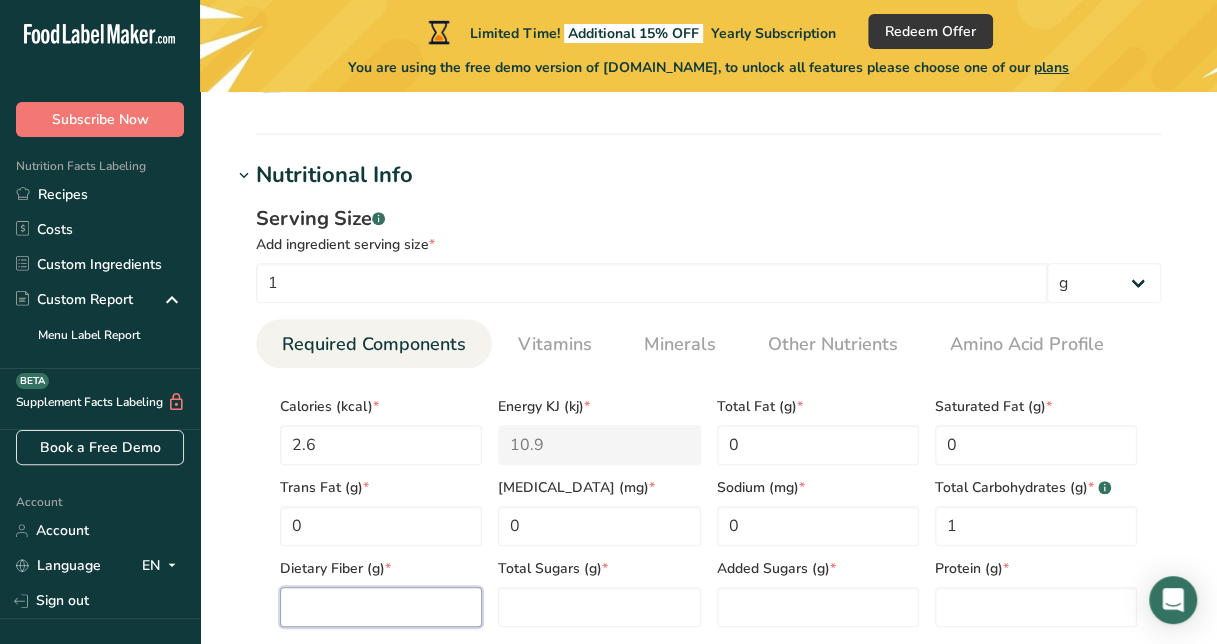 click at bounding box center [381, 607] 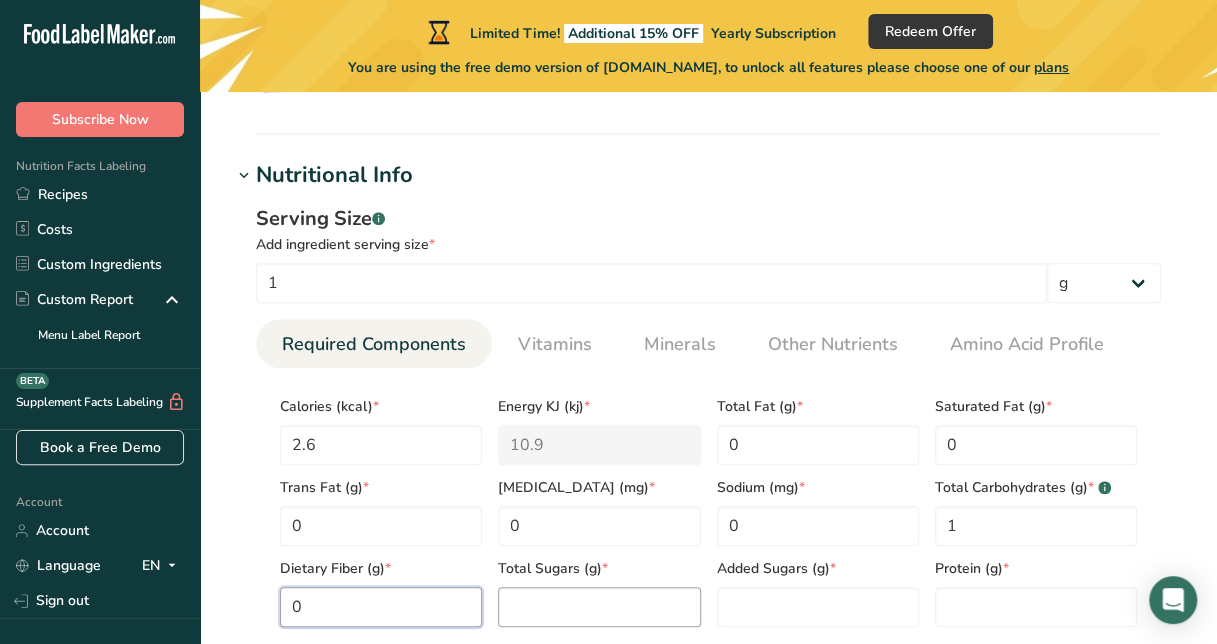 type on "0" 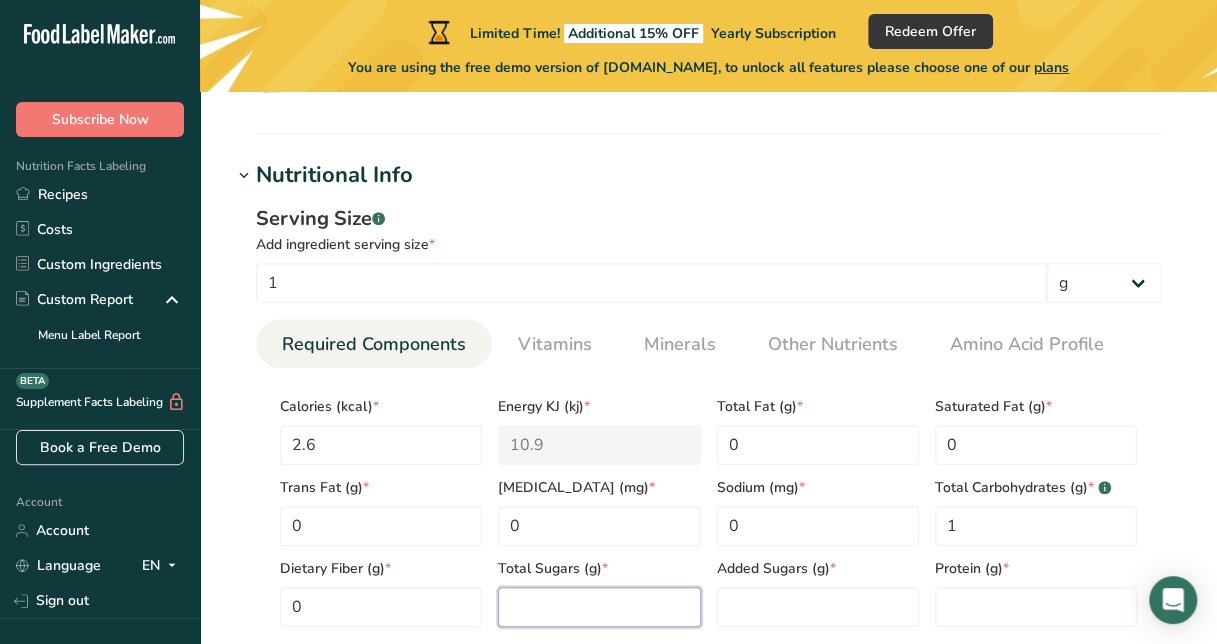 click at bounding box center (599, 607) 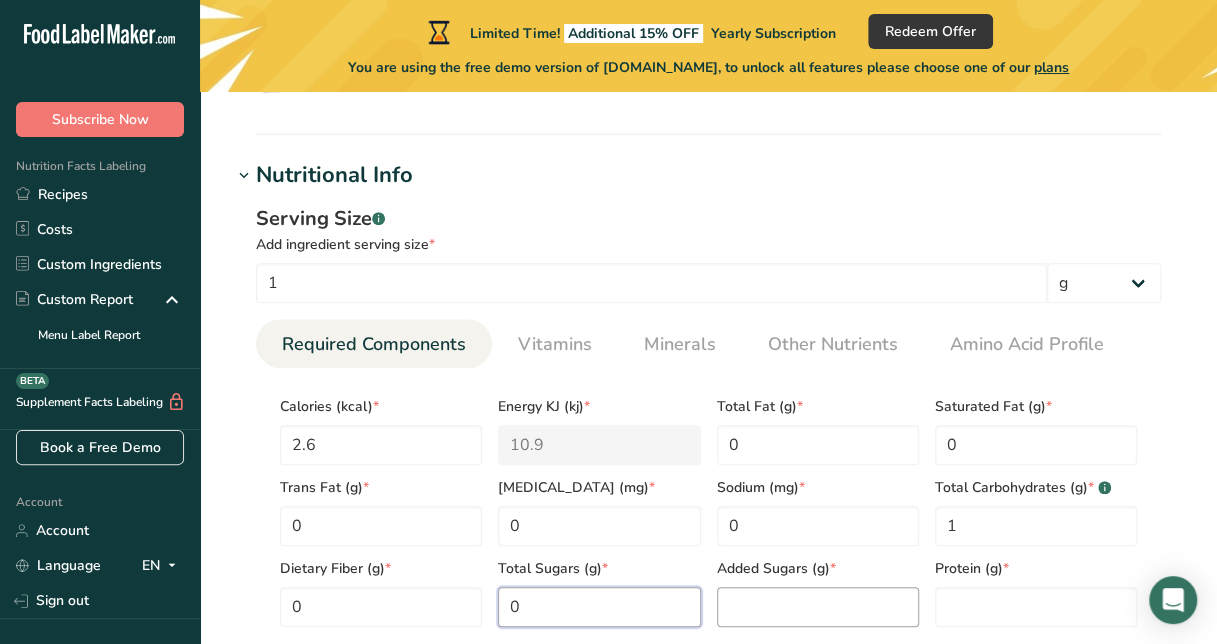 type on "0" 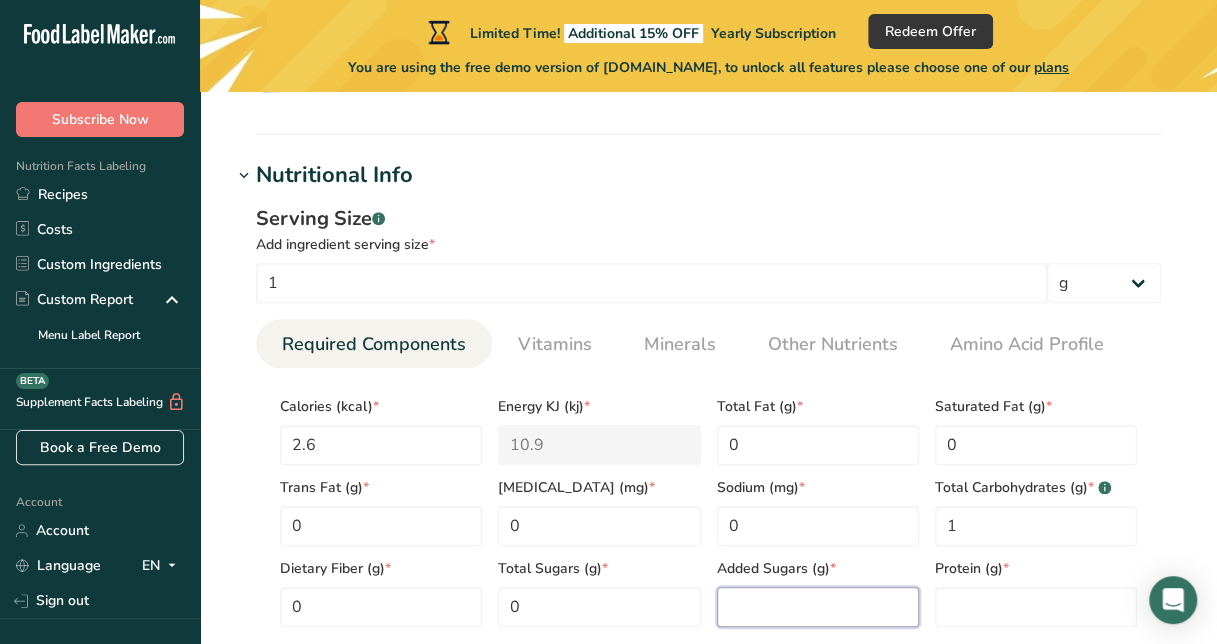 click at bounding box center (818, 607) 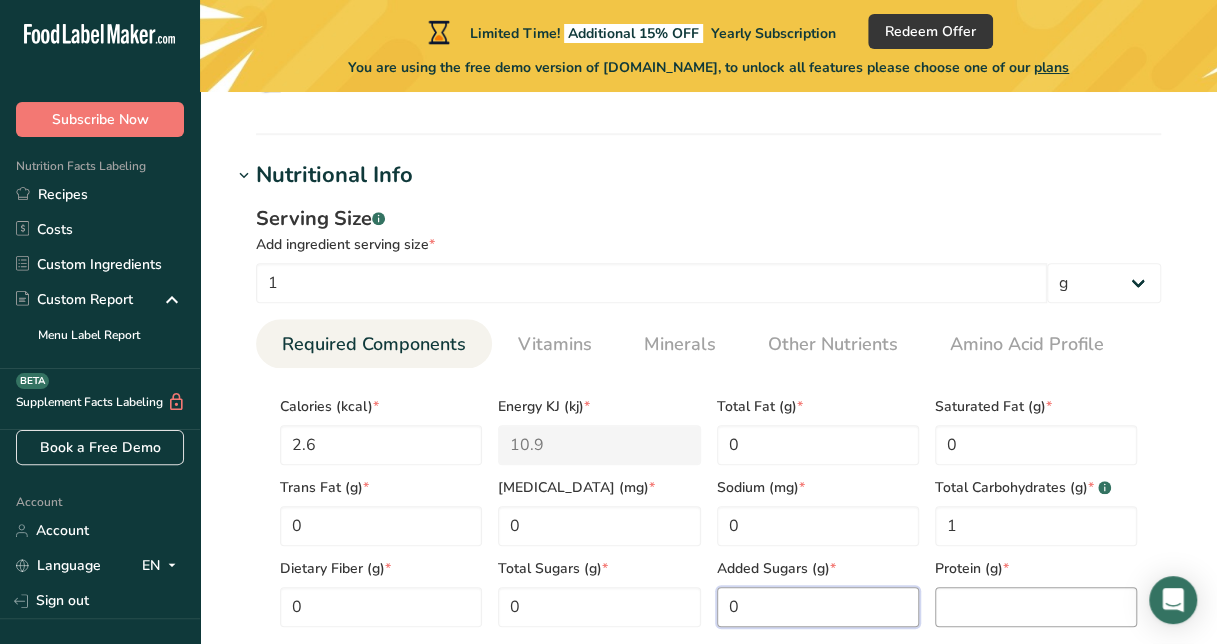 type on "0" 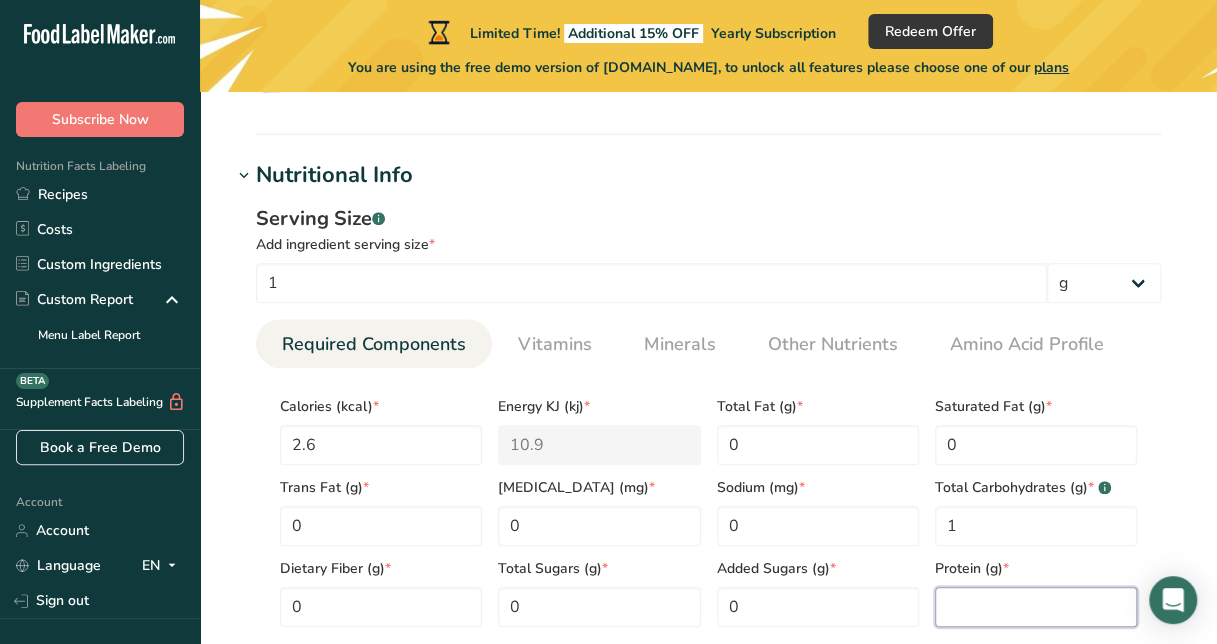 click at bounding box center (1036, 607) 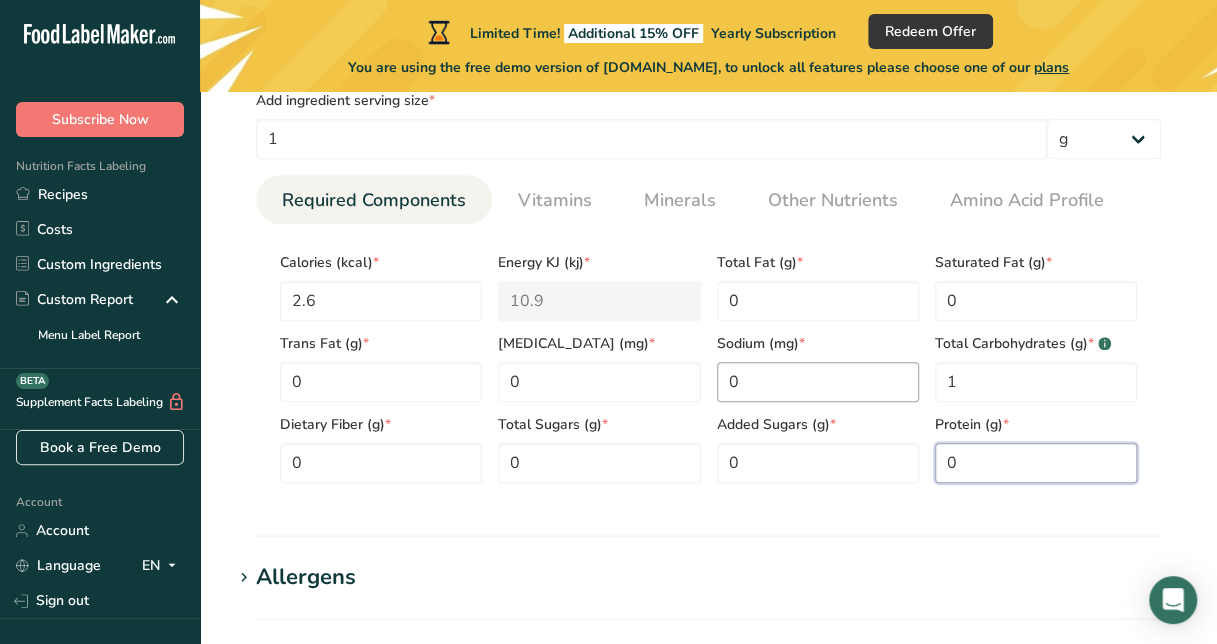 scroll, scrollTop: 873, scrollLeft: 0, axis: vertical 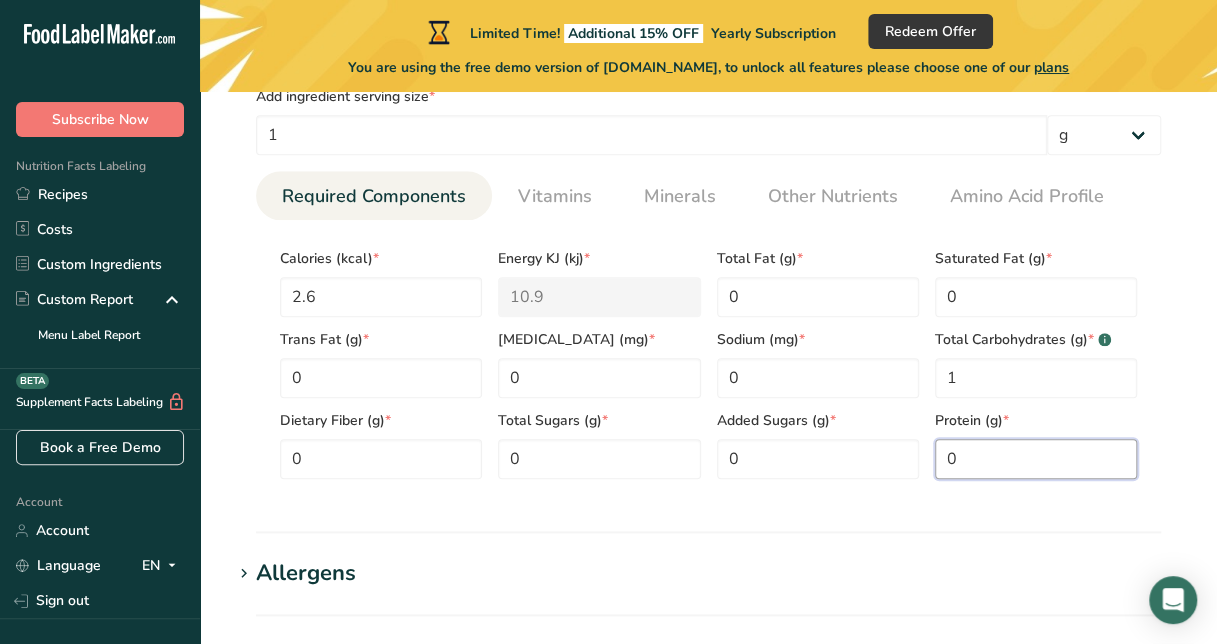 type on "0" 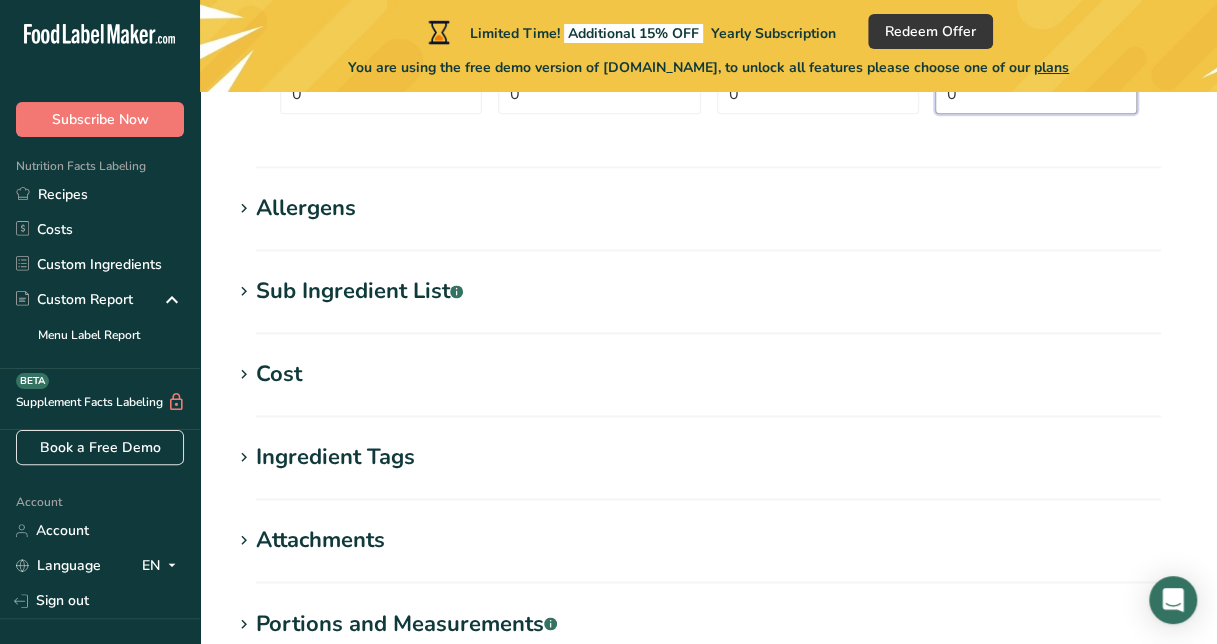 scroll, scrollTop: 1500, scrollLeft: 0, axis: vertical 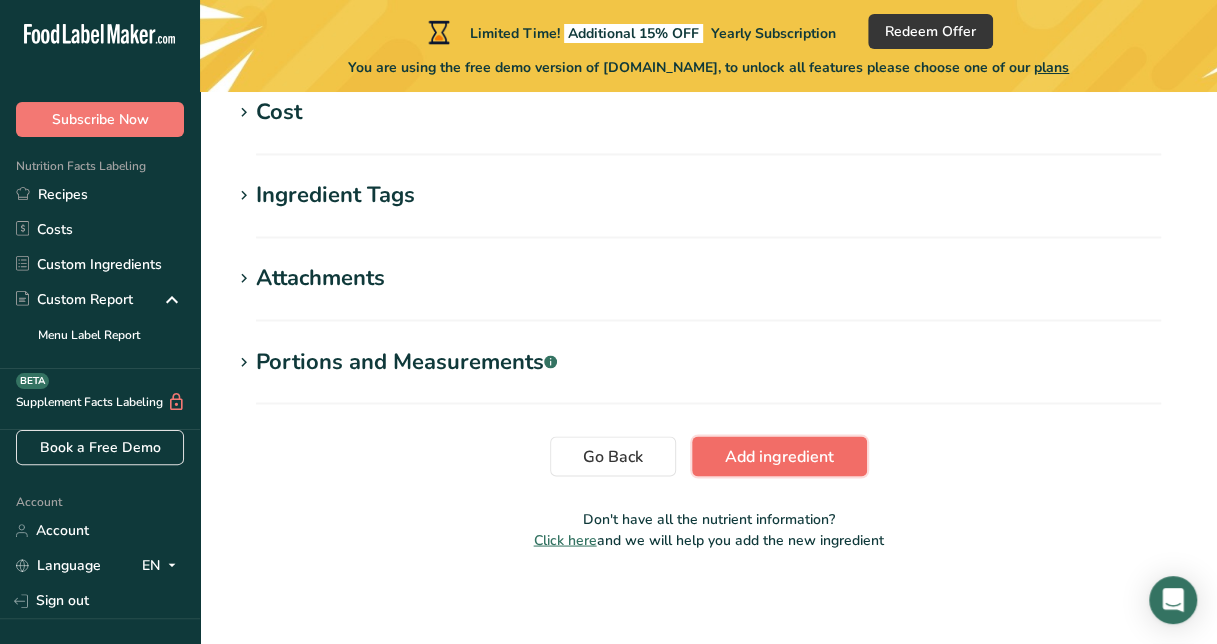 click on "Add ingredient" at bounding box center (779, 456) 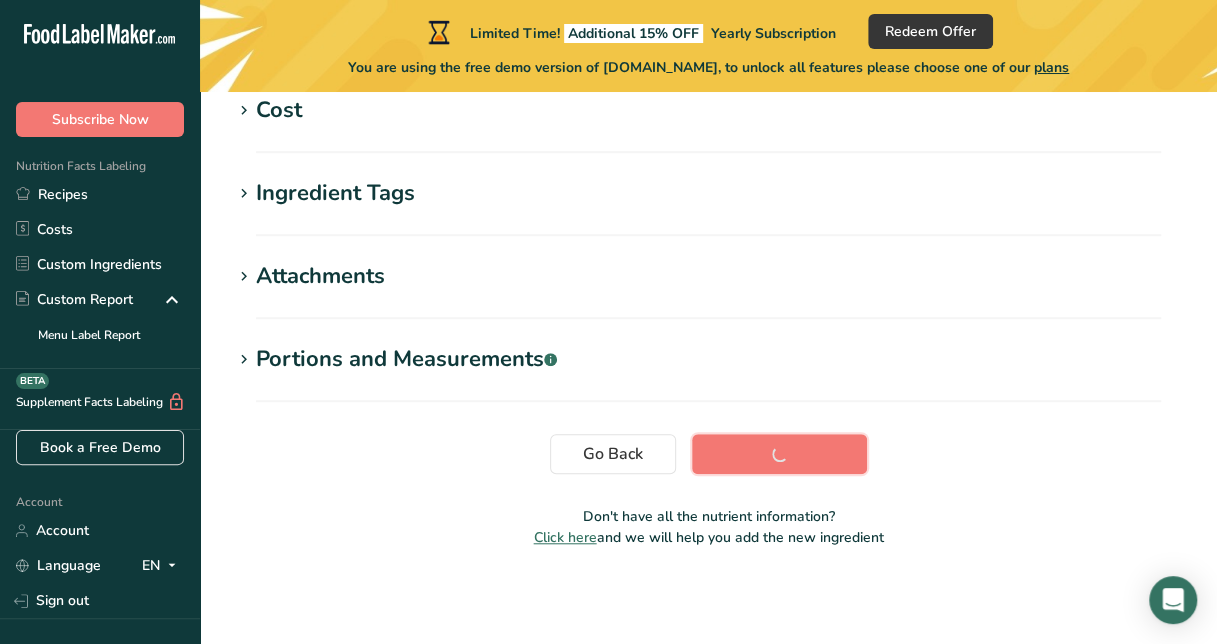 scroll, scrollTop: 522, scrollLeft: 0, axis: vertical 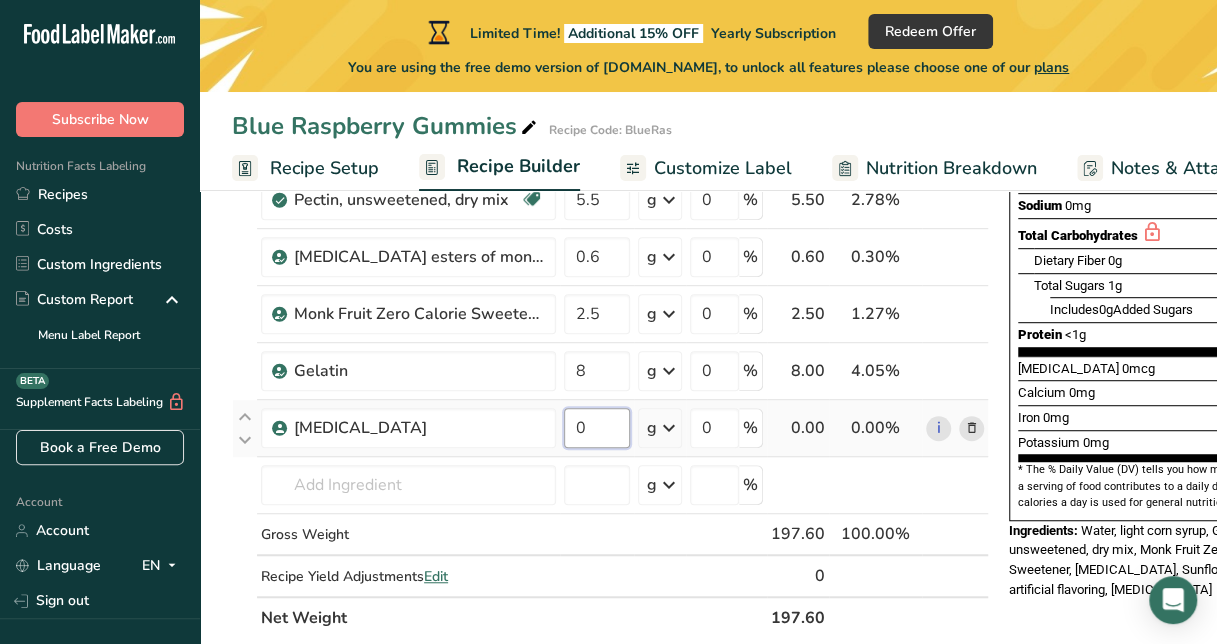 click on "0" at bounding box center [597, 428] 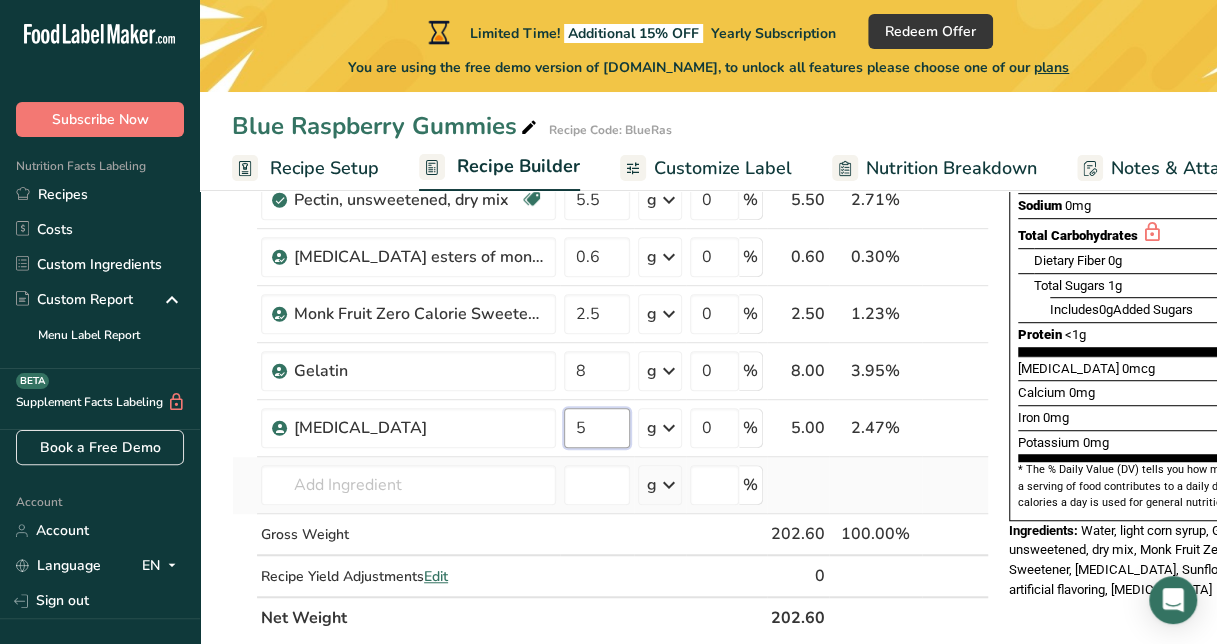 type on "5" 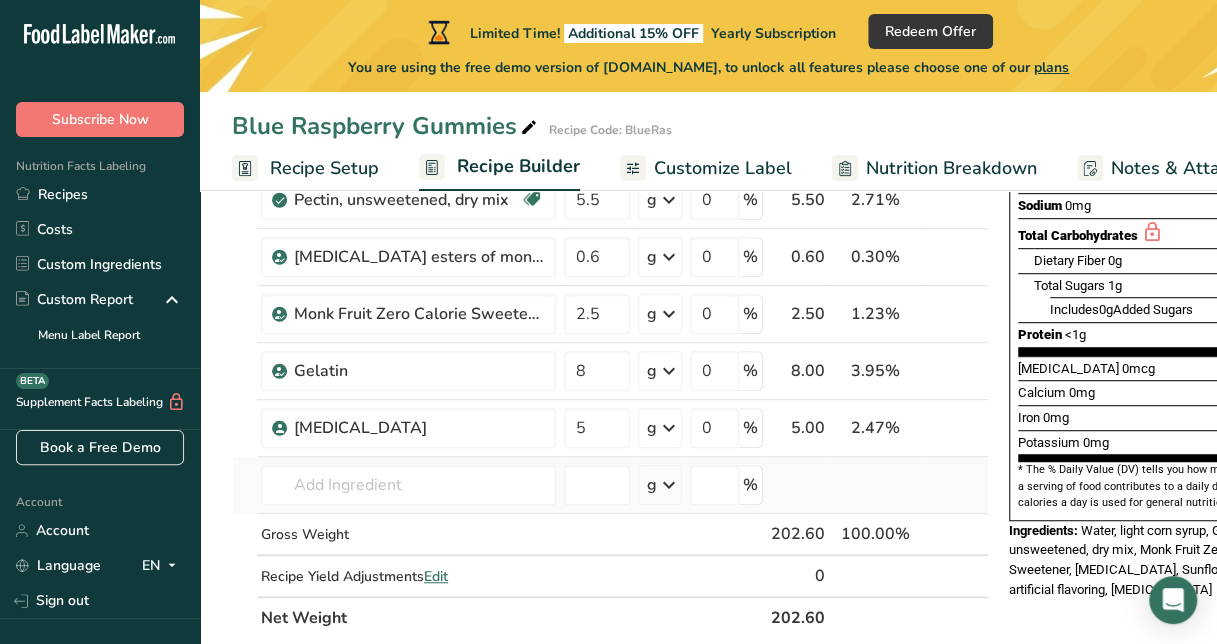 click on "Ingredient *
Amount *
Unit *
Waste *   .a-a{fill:#347362;}.b-a{fill:#fff;}          Grams
Percentage
Sunflower Oil
0.5
g
Weight Units
g
kg
mg
See more
Volume Units
l
mL
fl oz
See more
0
%
0.50
0.25%
i
natural & artificial flavoring
0.5
g
Weight Units
g
kg
mg
See more
Volume Units
l
mL
fl oz
See more
0
%
0.50
0.25%
i
160" at bounding box center [610, 270] 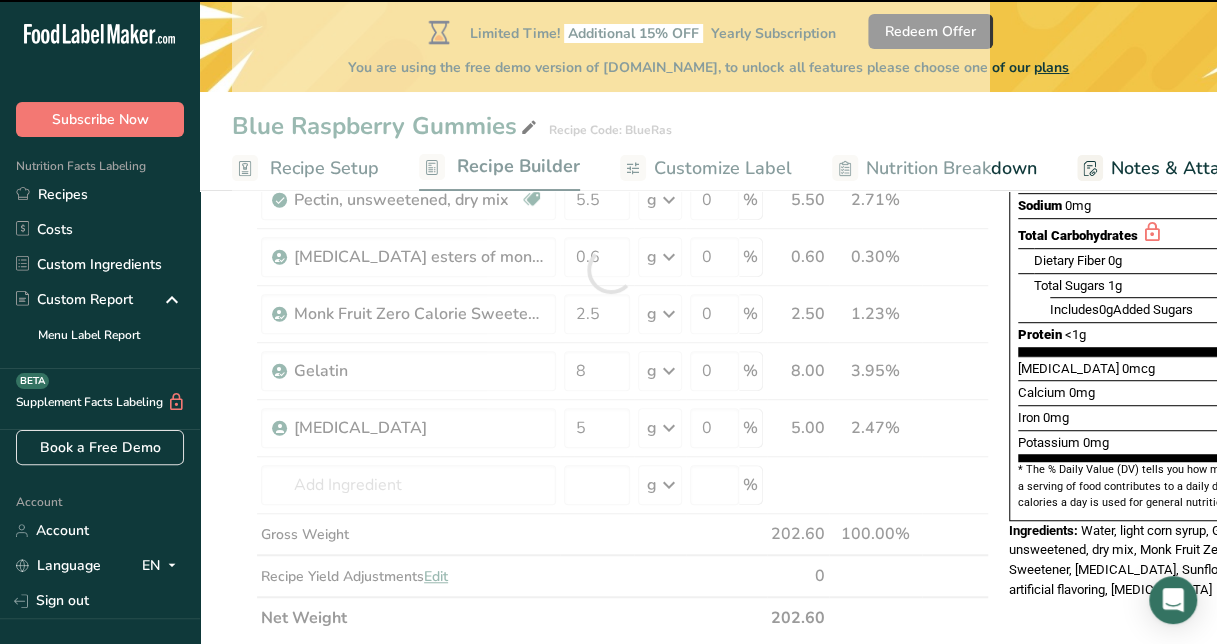 scroll, scrollTop: 0, scrollLeft: 99, axis: horizontal 